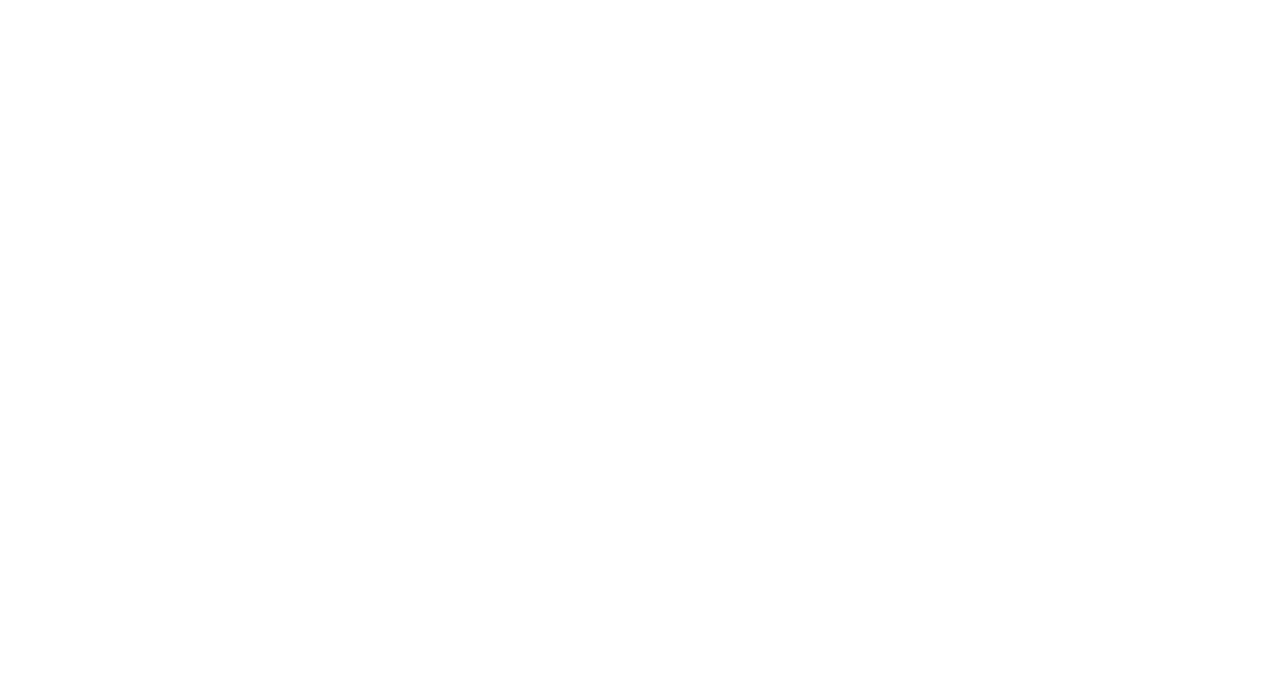 scroll, scrollTop: 0, scrollLeft: 0, axis: both 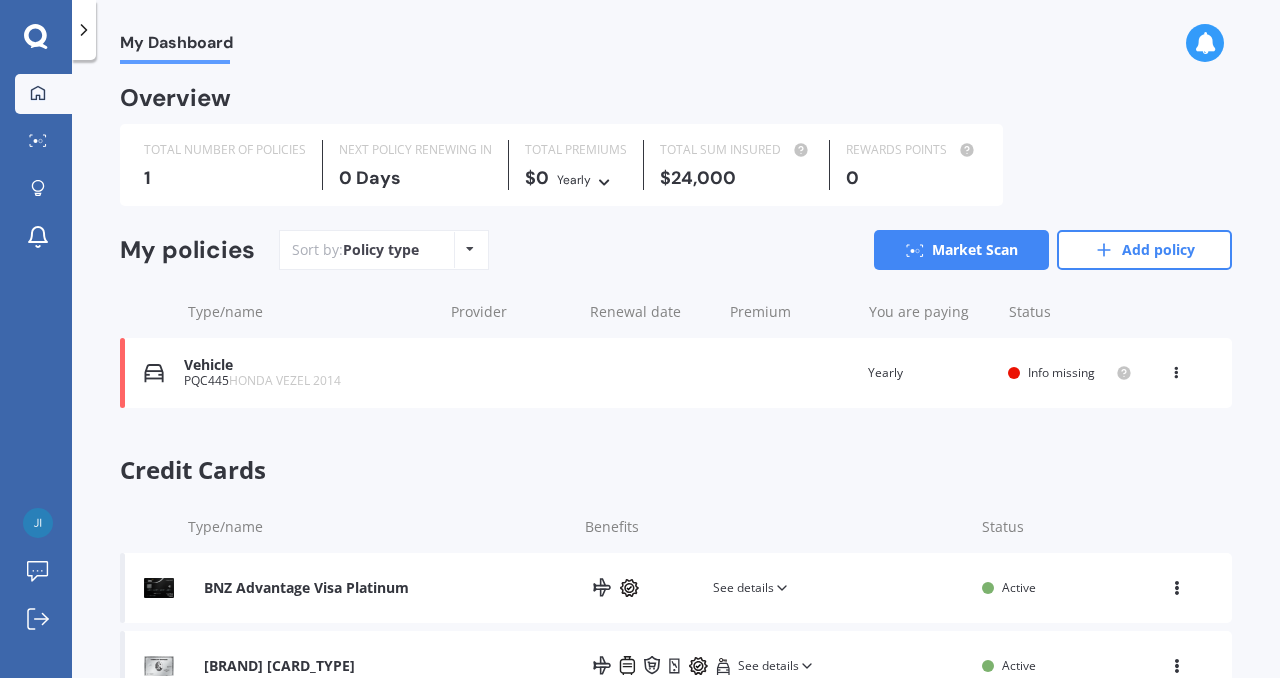 click on "Vehicle [PLATE] [MAKE] [MODEL] [YEAR] Renewal date Premium You are paying Yearly Status Info missing View option View policy Delete" at bounding box center [676, 373] 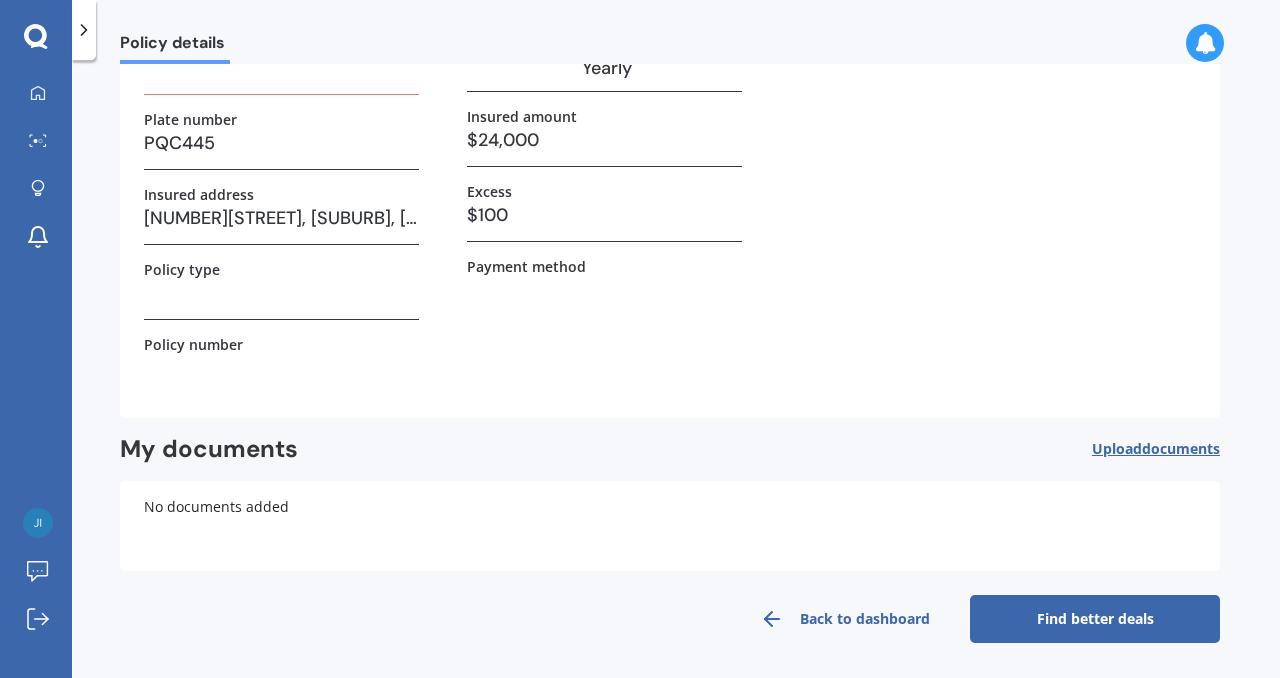scroll, scrollTop: 0, scrollLeft: 0, axis: both 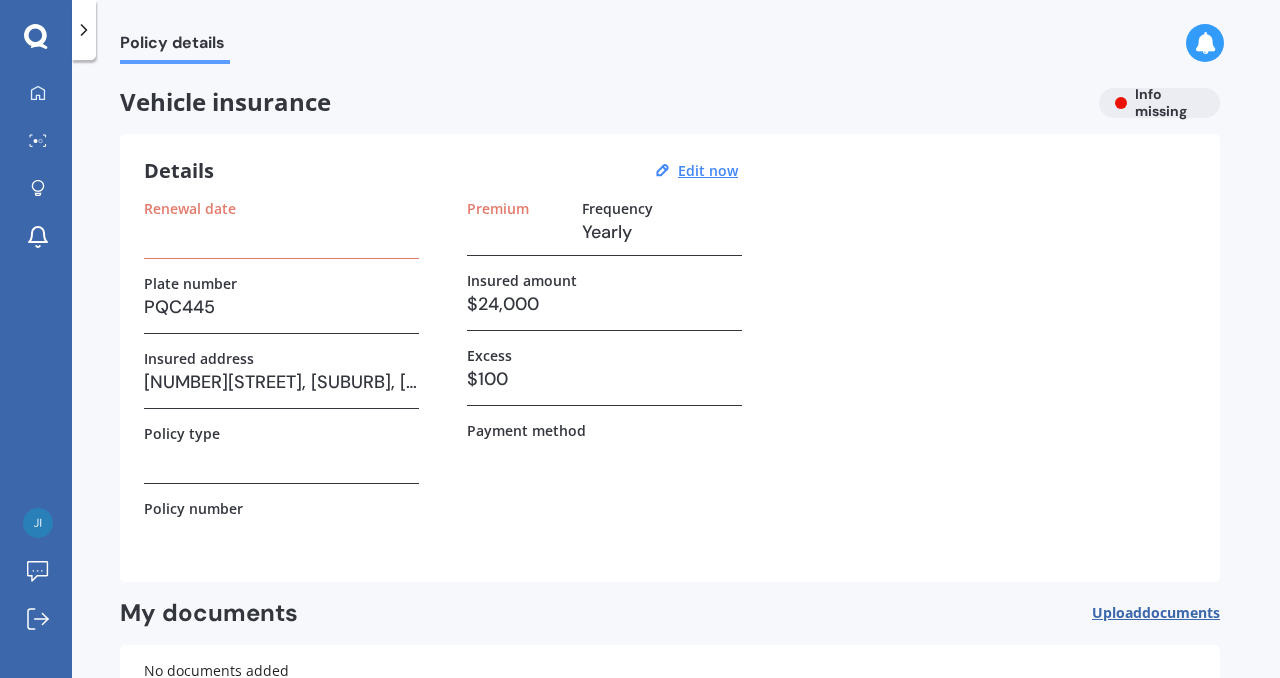 click on "Upload  documents" at bounding box center [1156, 613] 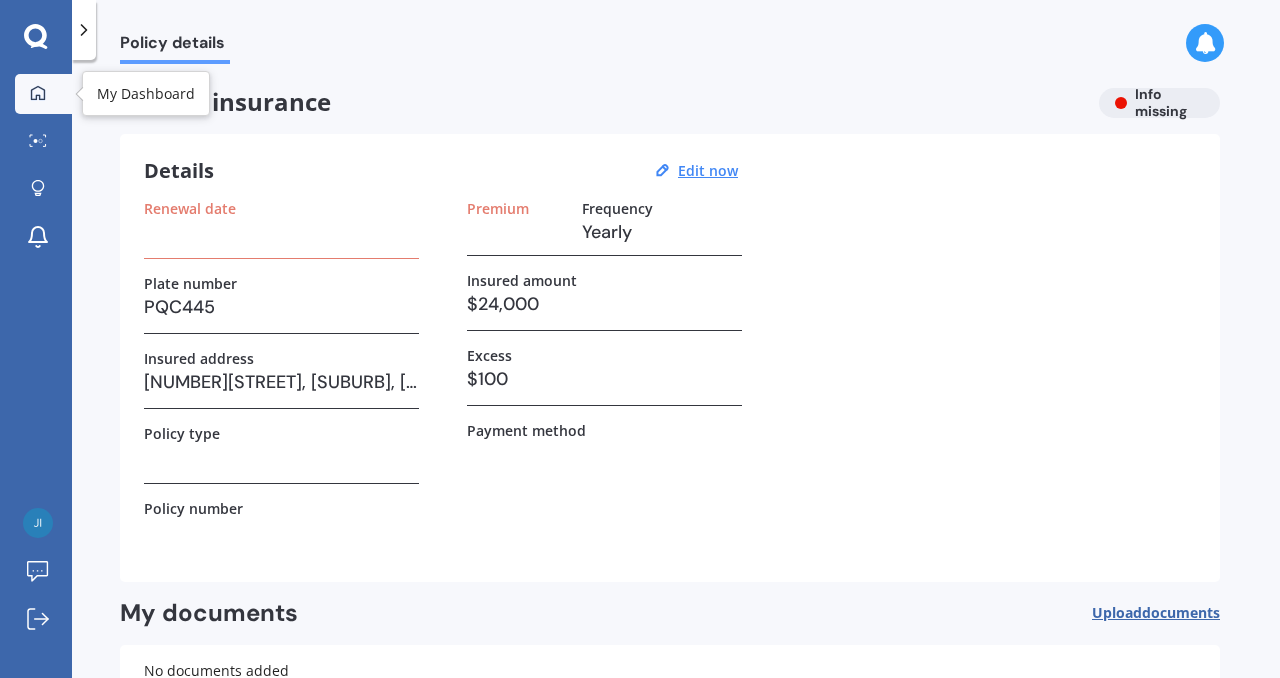 click 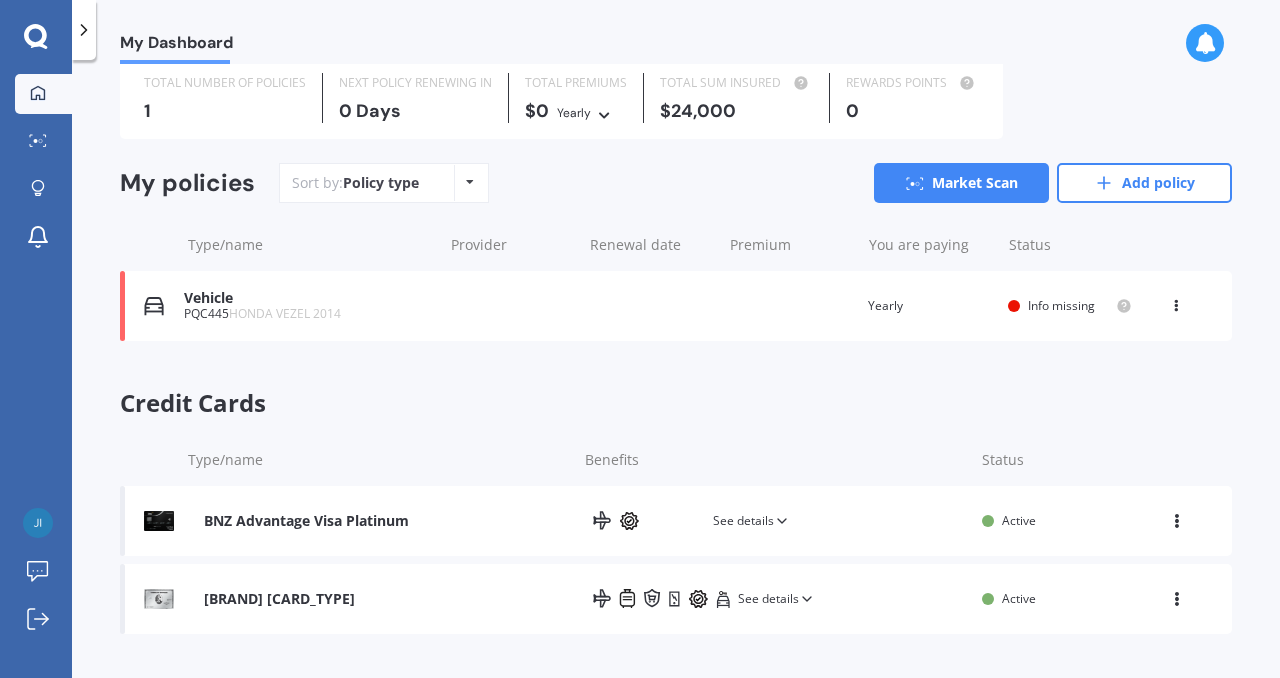 scroll, scrollTop: 0, scrollLeft: 0, axis: both 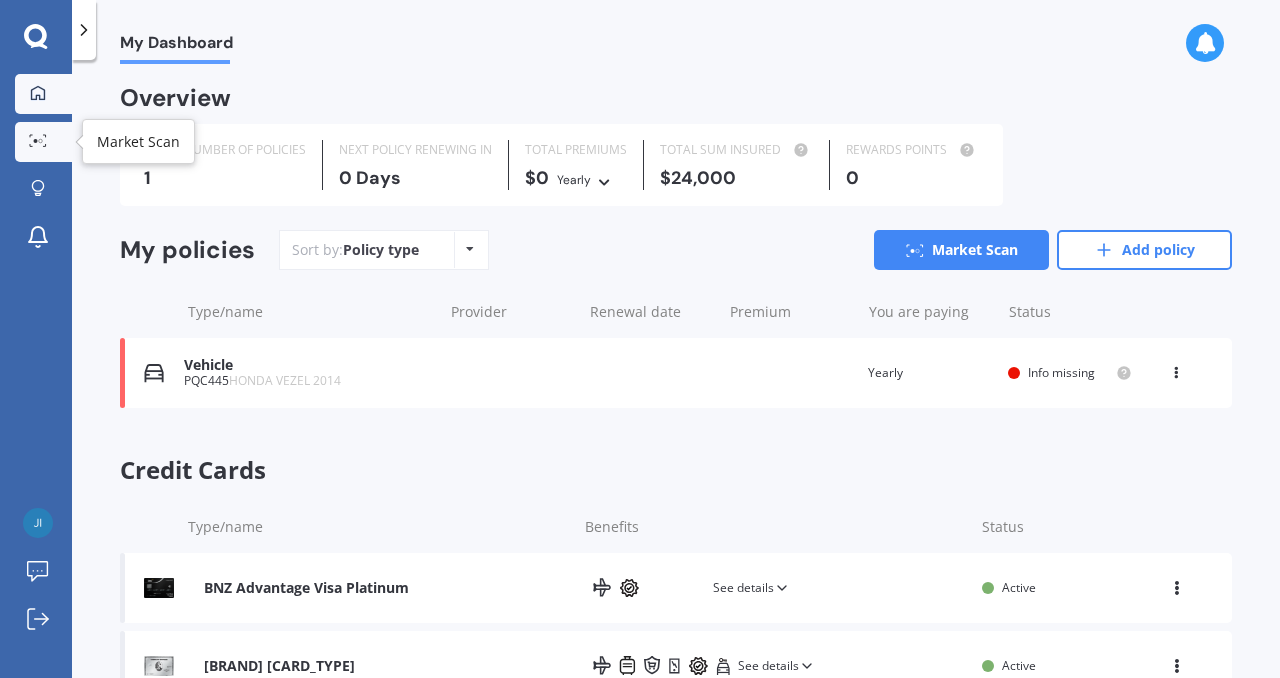 click on "Market Scan" at bounding box center (43, 142) 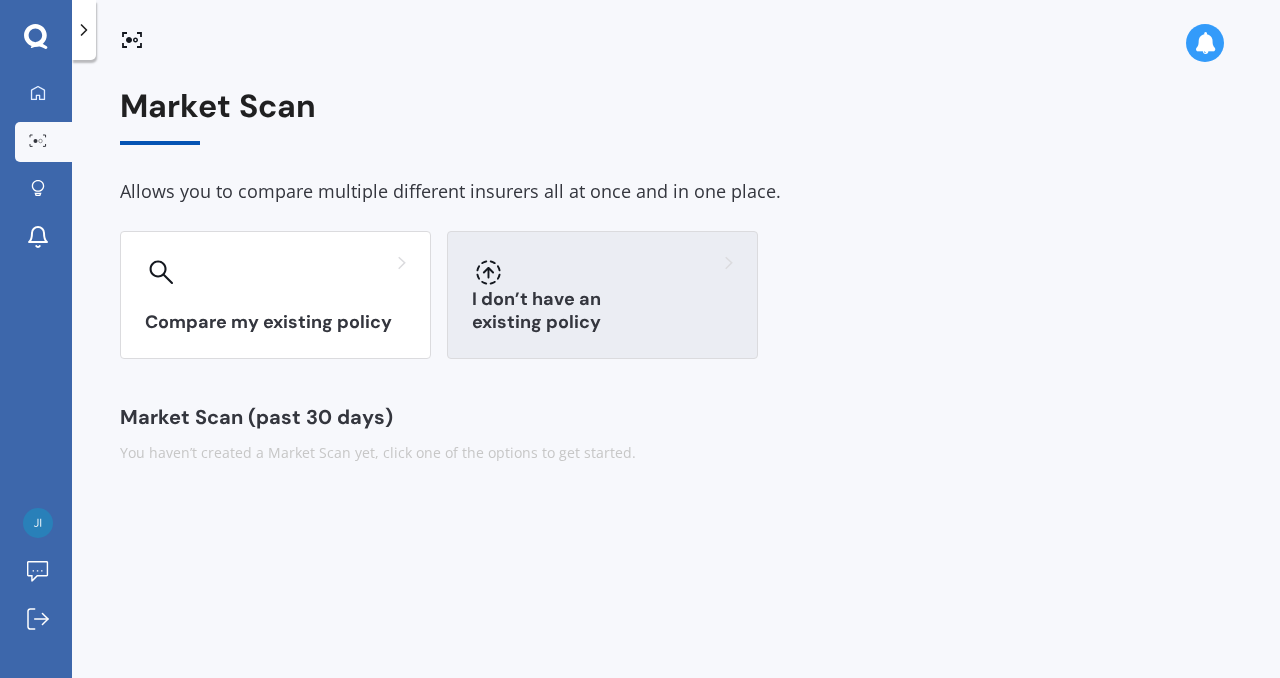 click on "I don’t have an existing policy" at bounding box center [602, 311] 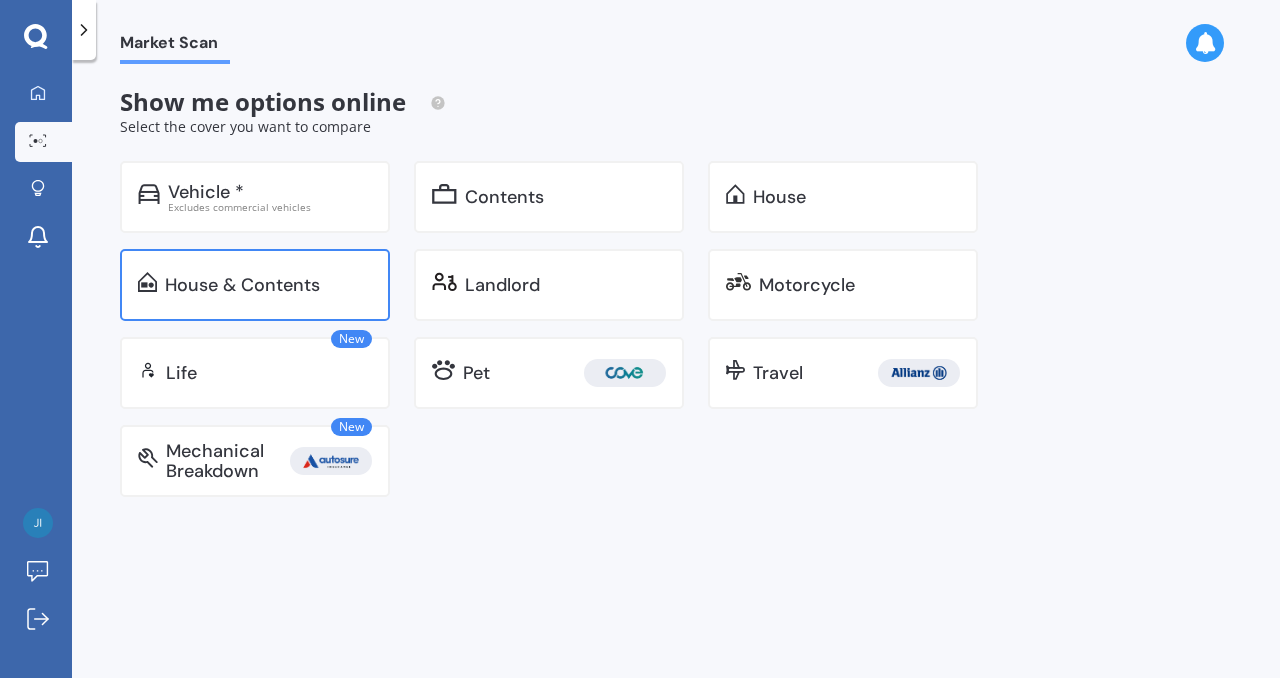click on "House & Contents" at bounding box center [242, 285] 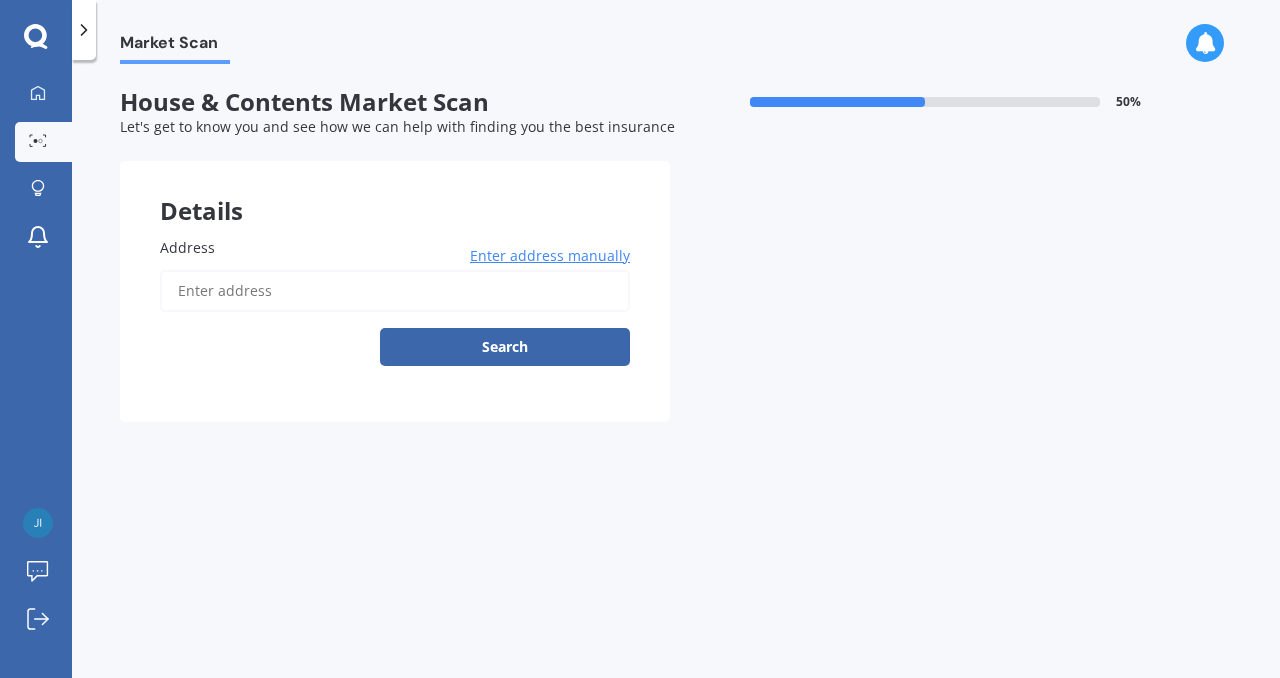 click on "Address" at bounding box center (395, 291) 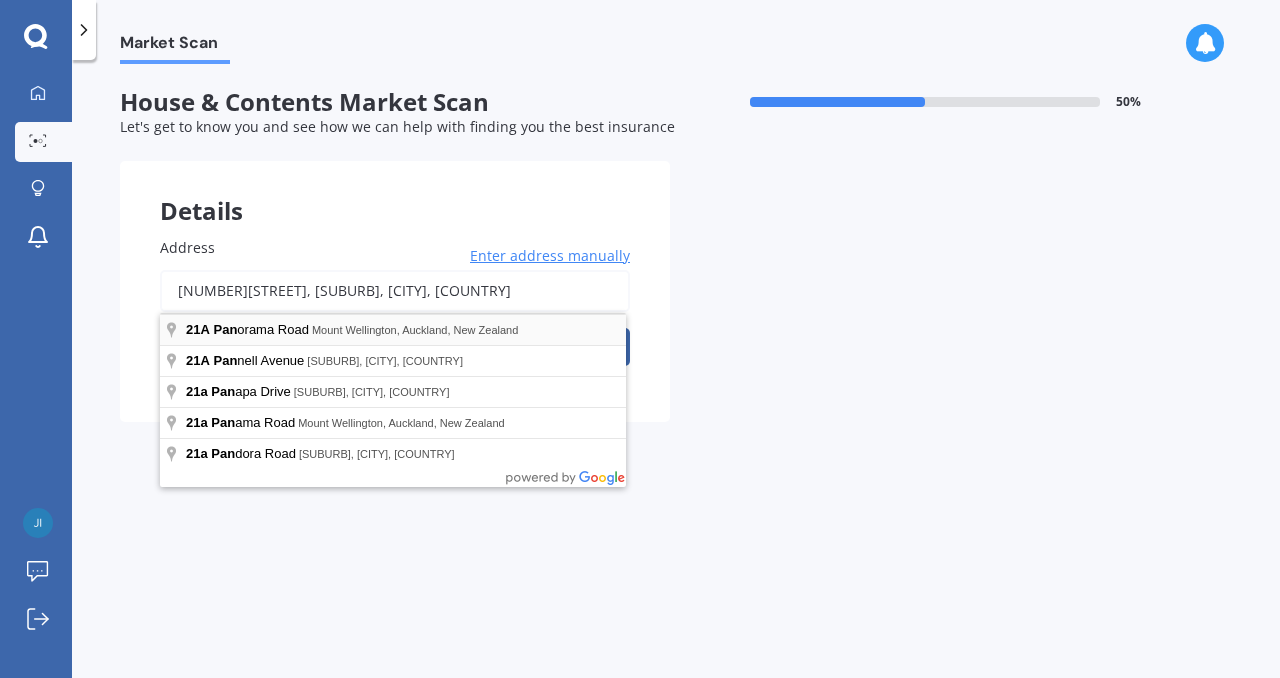 type on "[NUMBER][STREET], [SUBURB], [CITY] [POSTAL_CODE]" 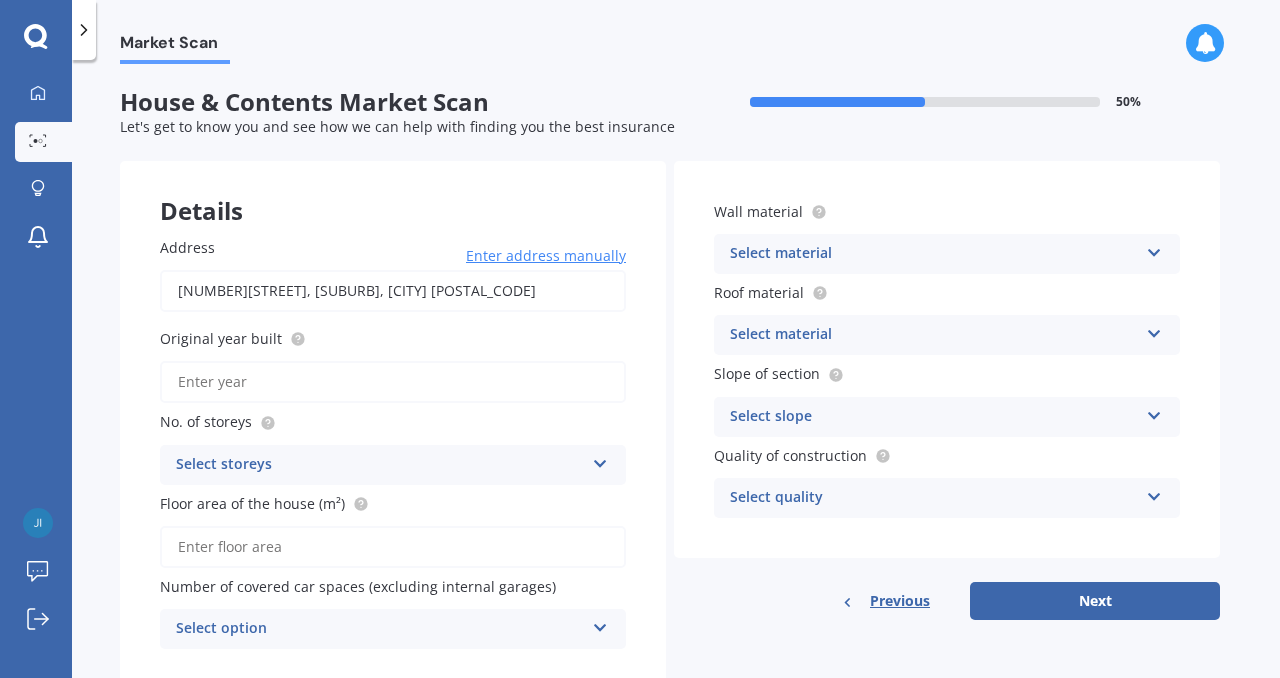 click on "Select material" at bounding box center (934, 254) 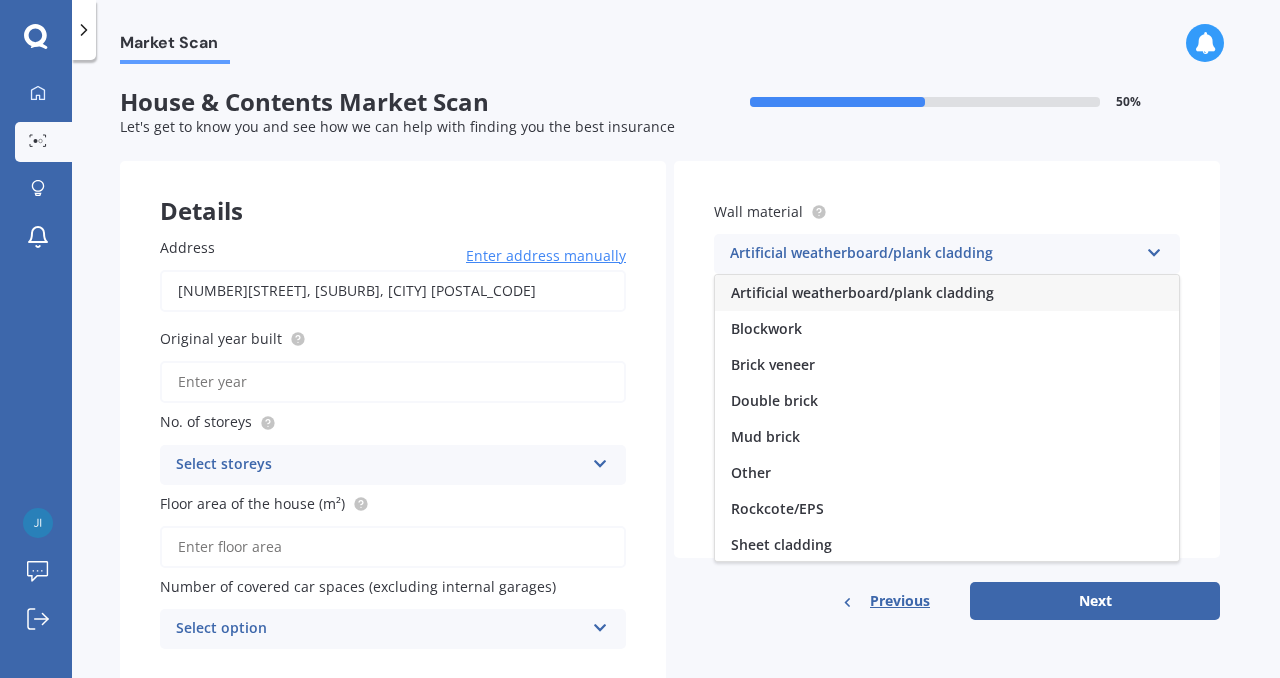 click on "Artificial weatherboard/plank cladding" at bounding box center [862, 292] 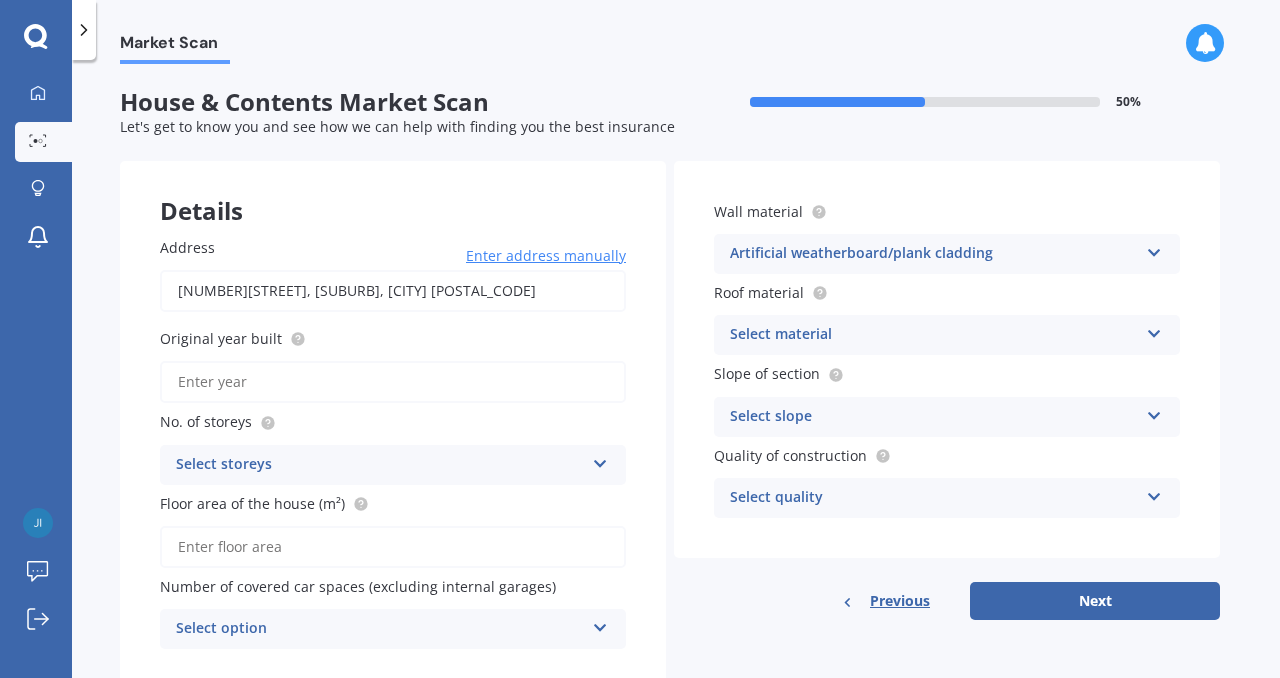 click on "Select material" at bounding box center (934, 335) 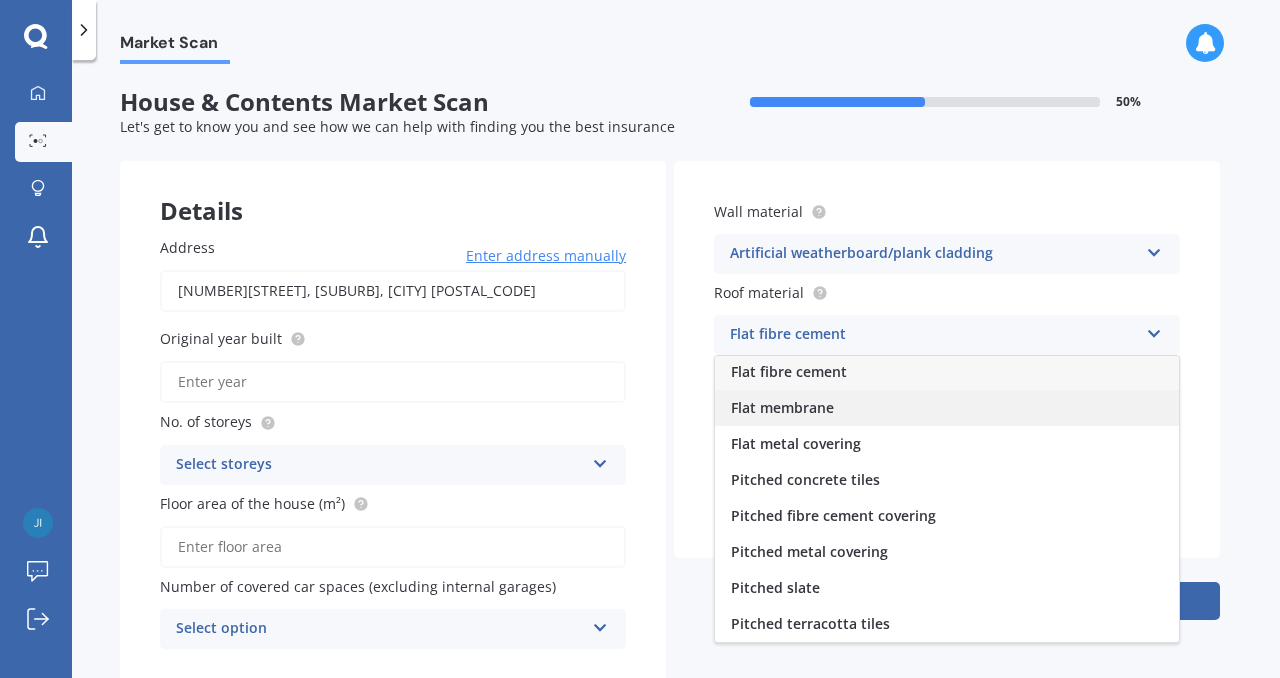 scroll, scrollTop: 0, scrollLeft: 0, axis: both 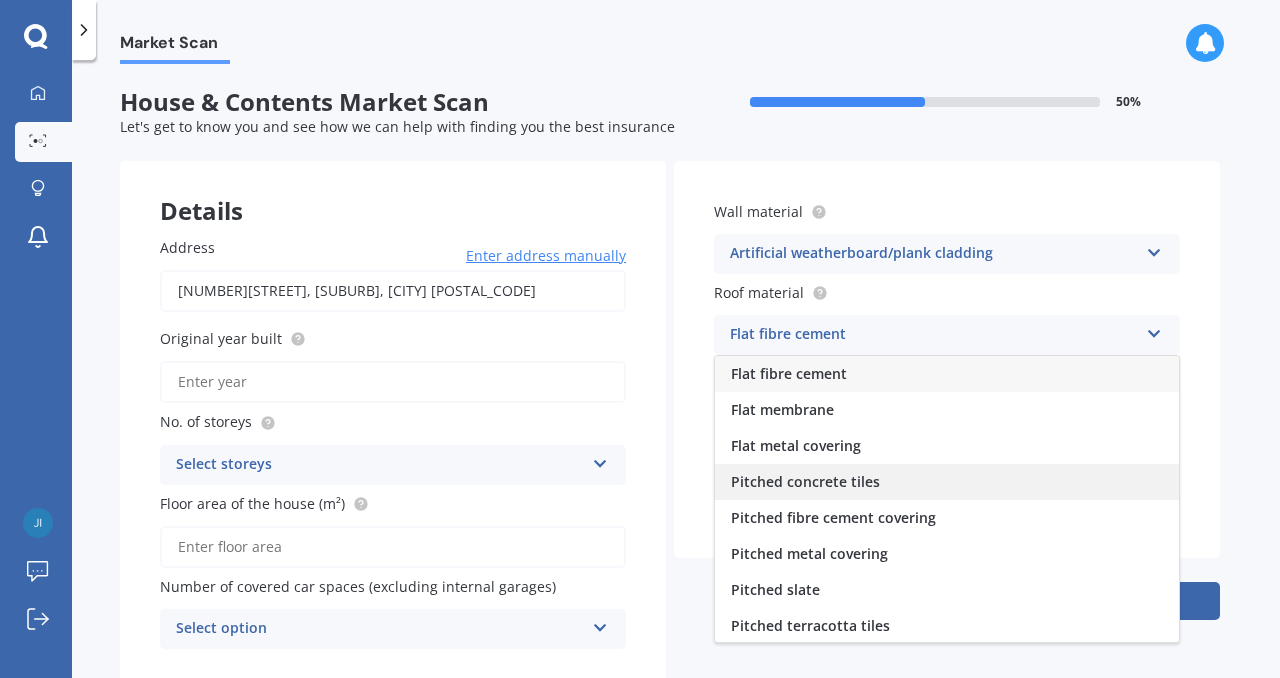 click on "Pitched concrete tiles" at bounding box center (805, 481) 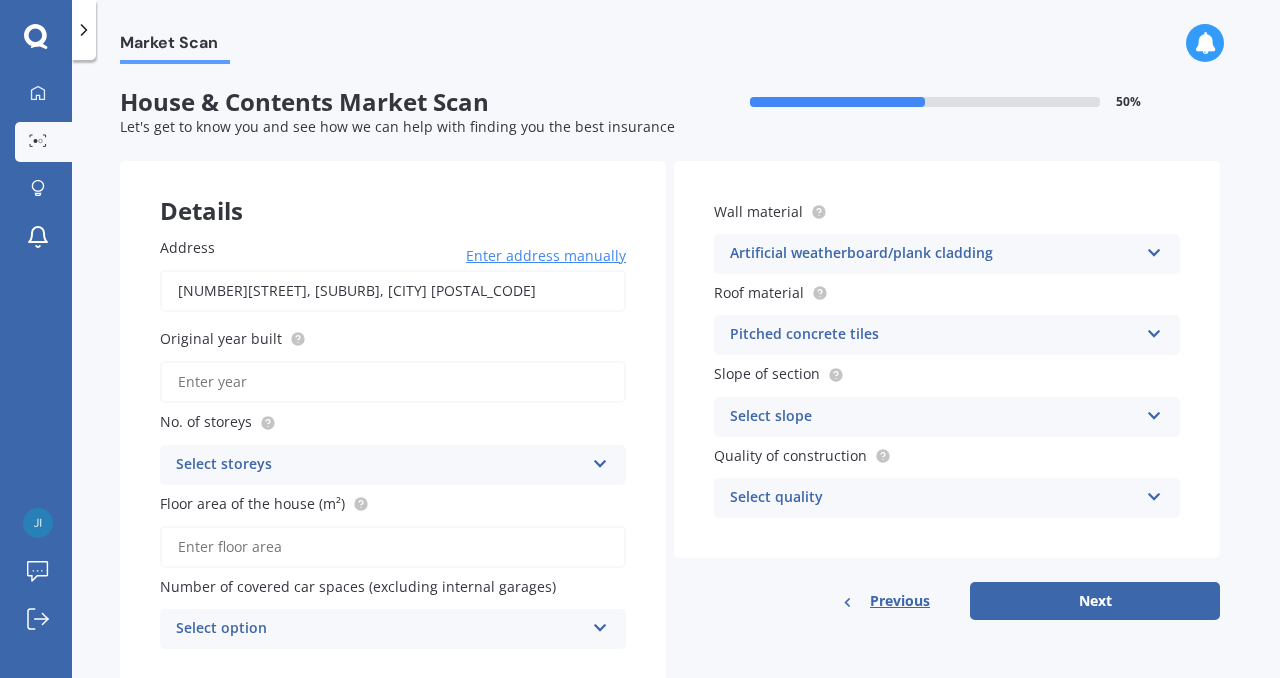click on "Select slope" at bounding box center (934, 417) 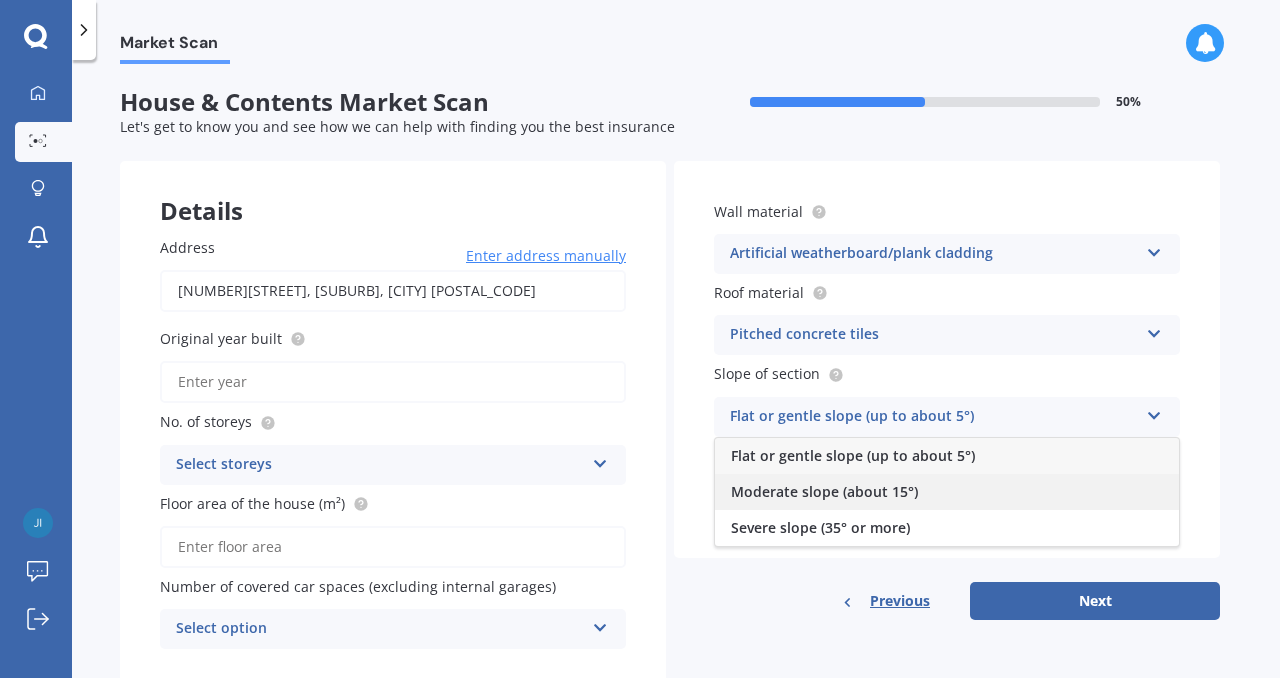 click on "Moderate slope (about 15°)" at bounding box center (824, 491) 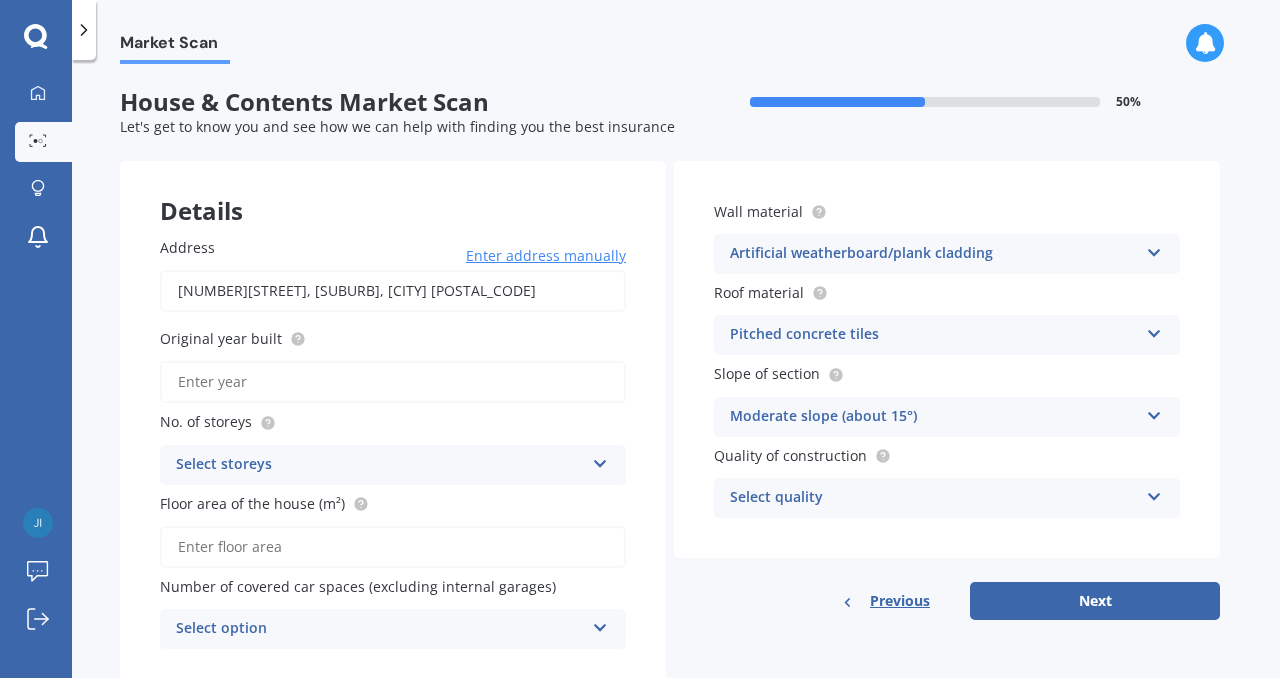 click on "Select quality" at bounding box center (934, 498) 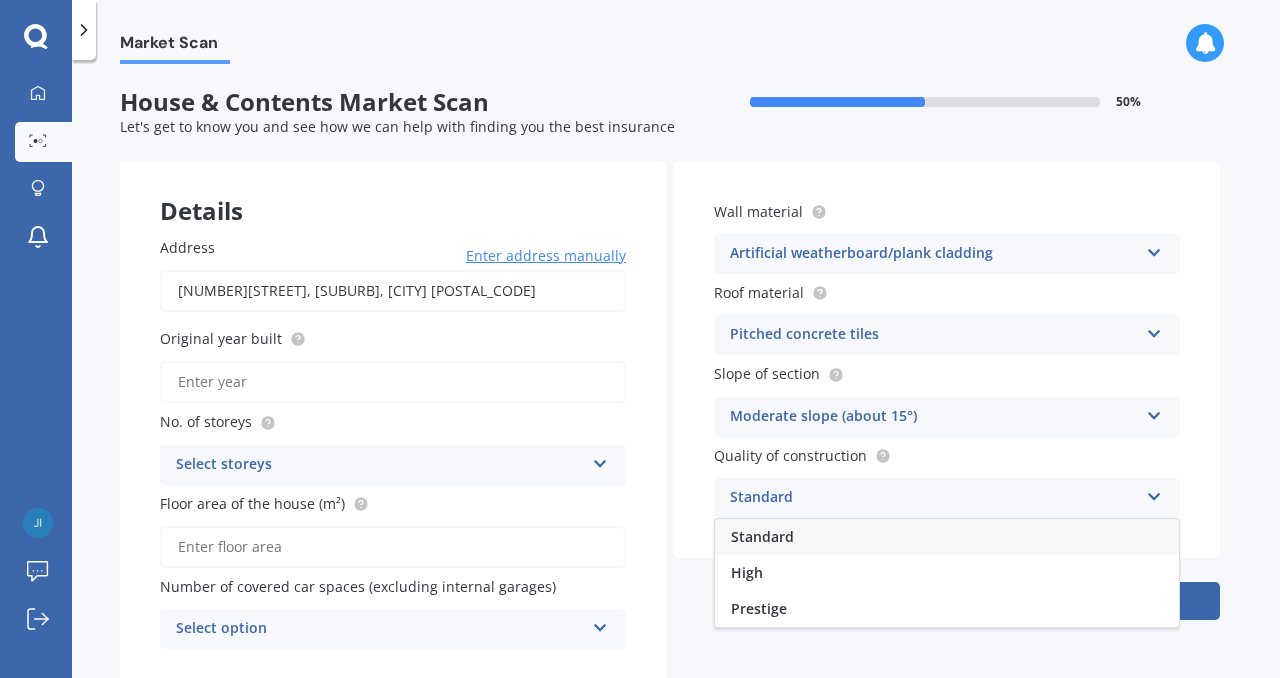 click on "Standard" at bounding box center (762, 536) 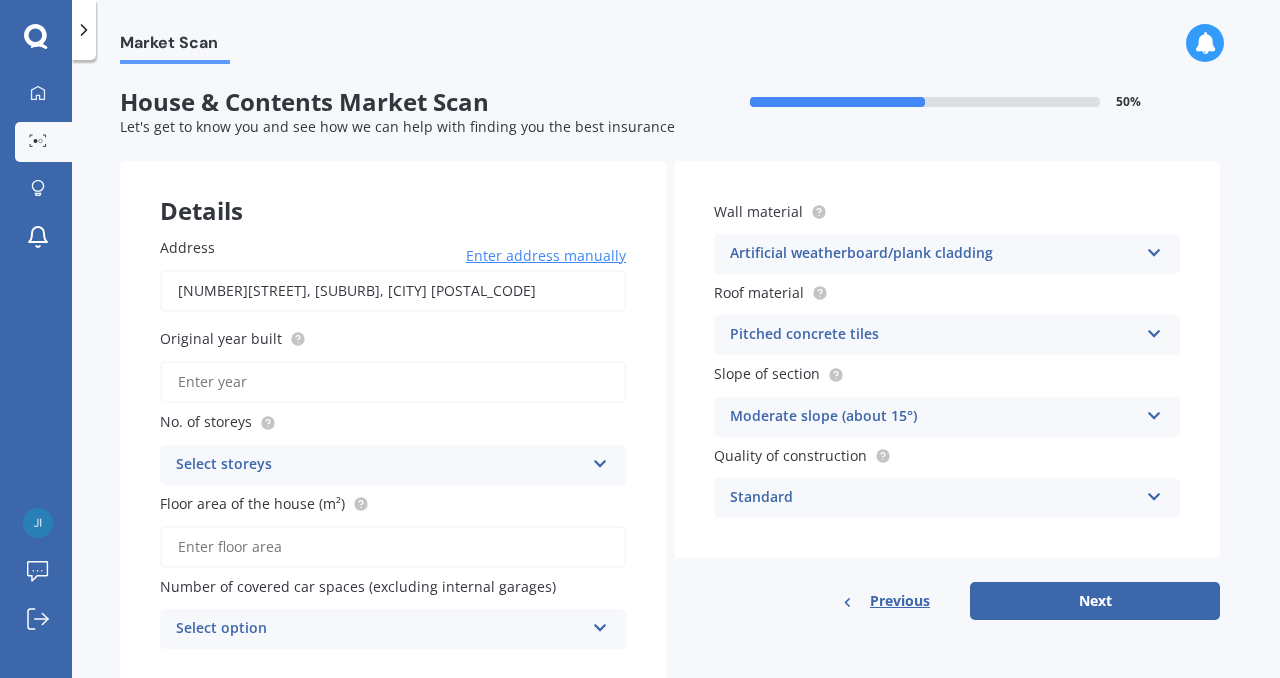 click on "Original year built" at bounding box center [393, 382] 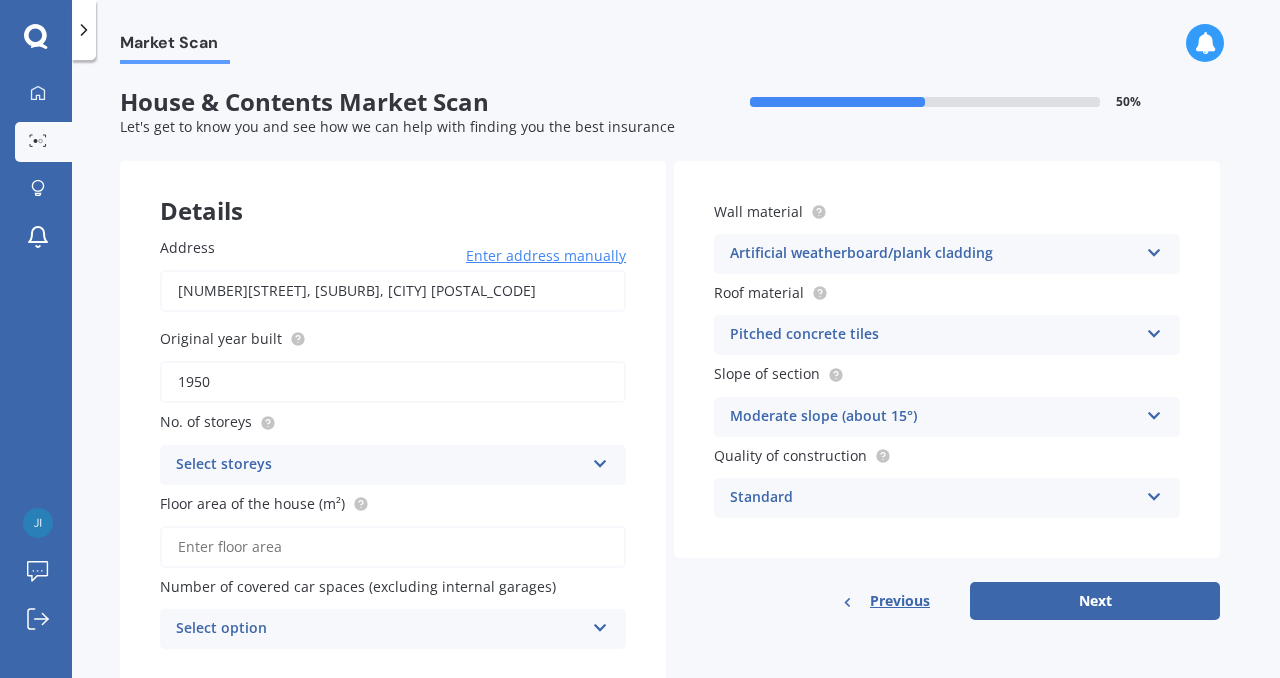 type on "1950" 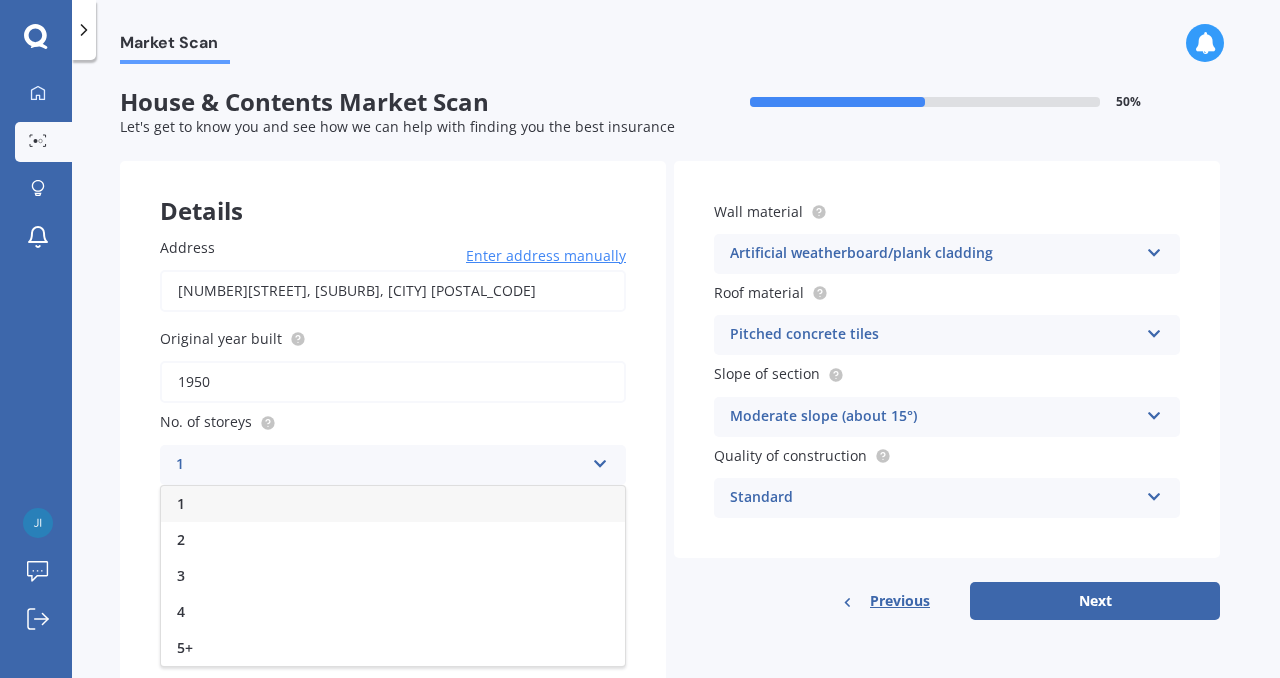 click on "1" at bounding box center [393, 504] 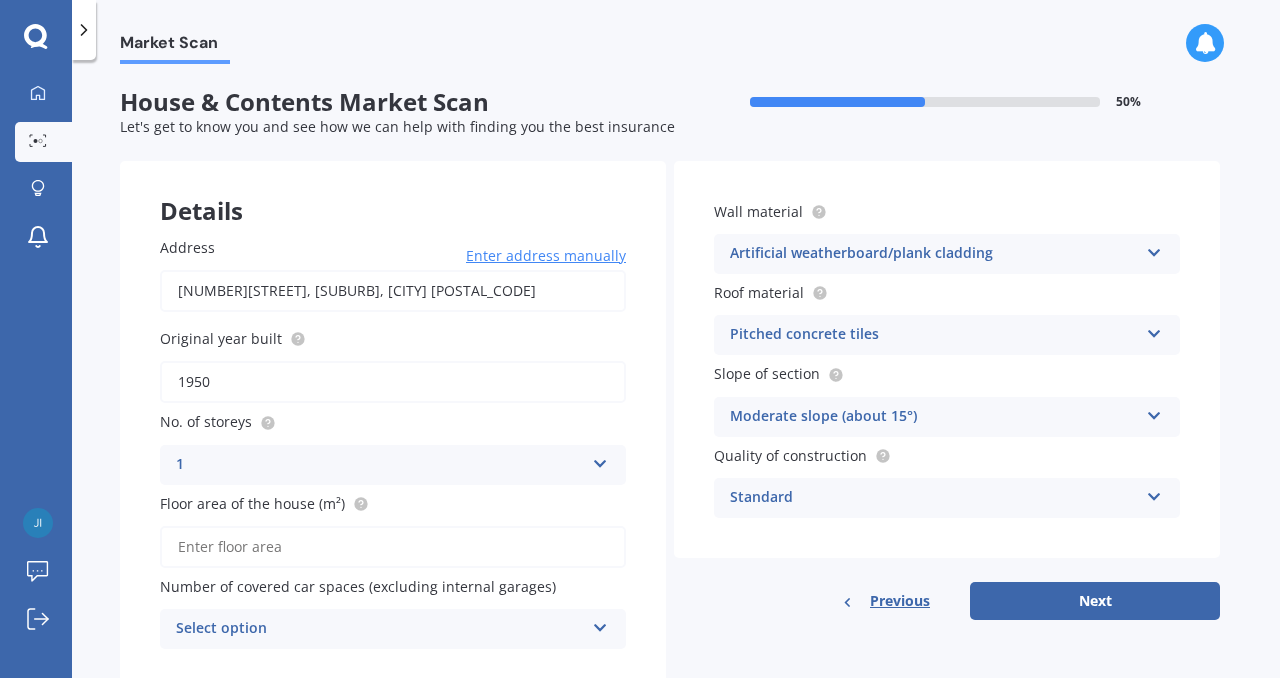 click on "Floor area of the house (m²)" at bounding box center [393, 547] 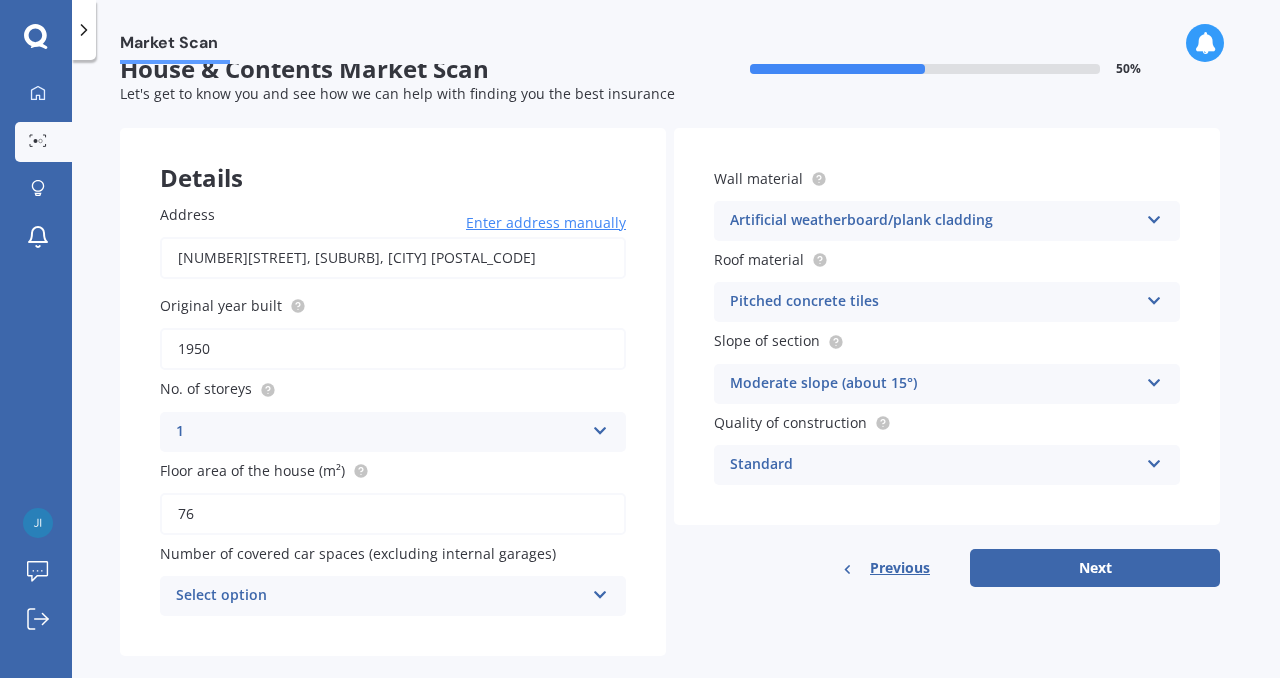 scroll, scrollTop: 65, scrollLeft: 0, axis: vertical 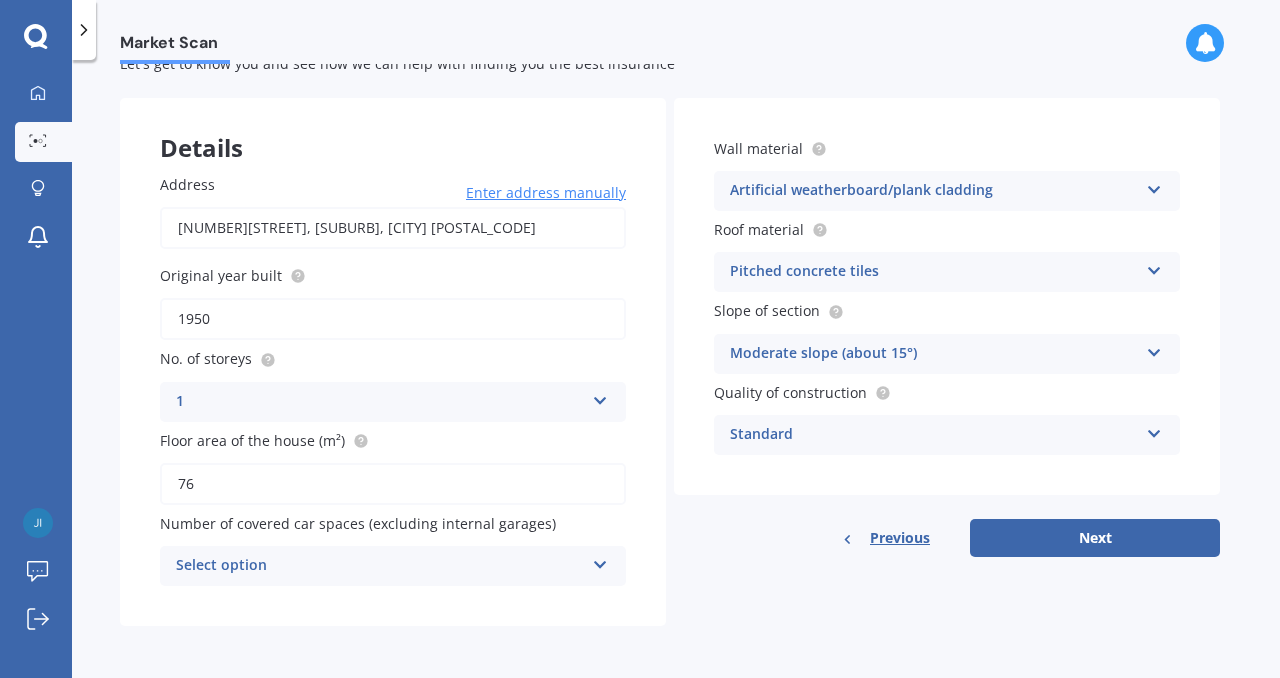 type on "76" 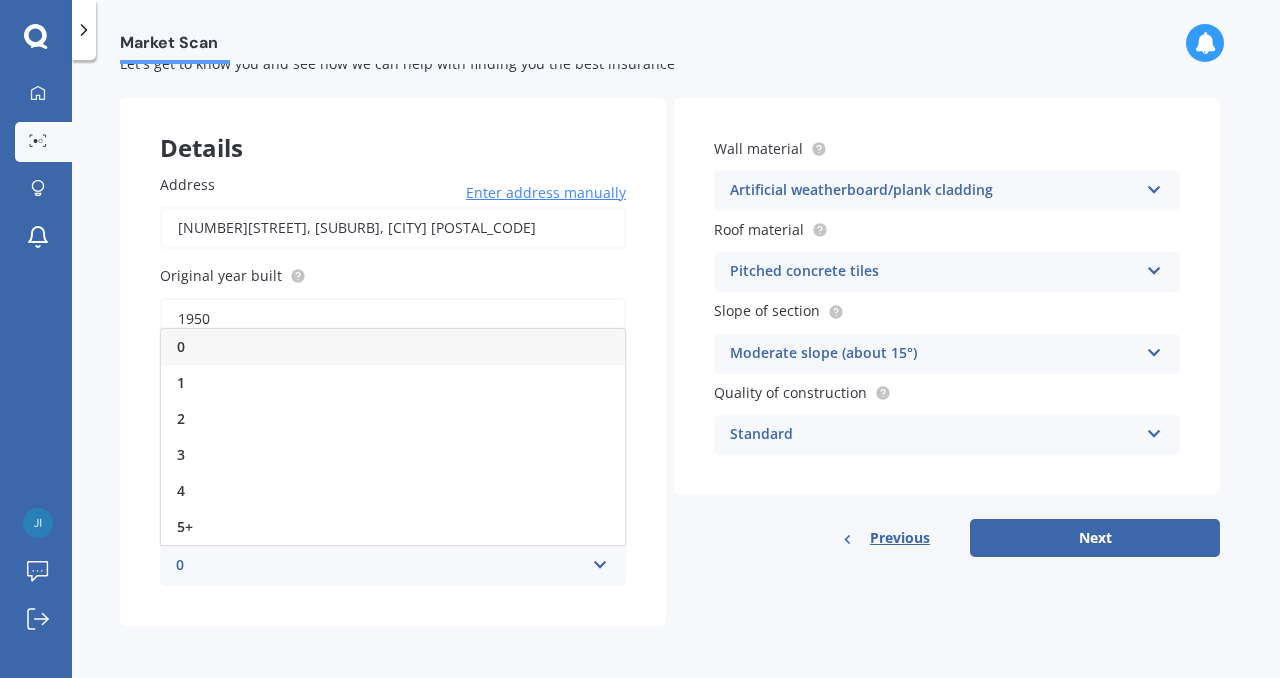 click on "0" at bounding box center (393, 347) 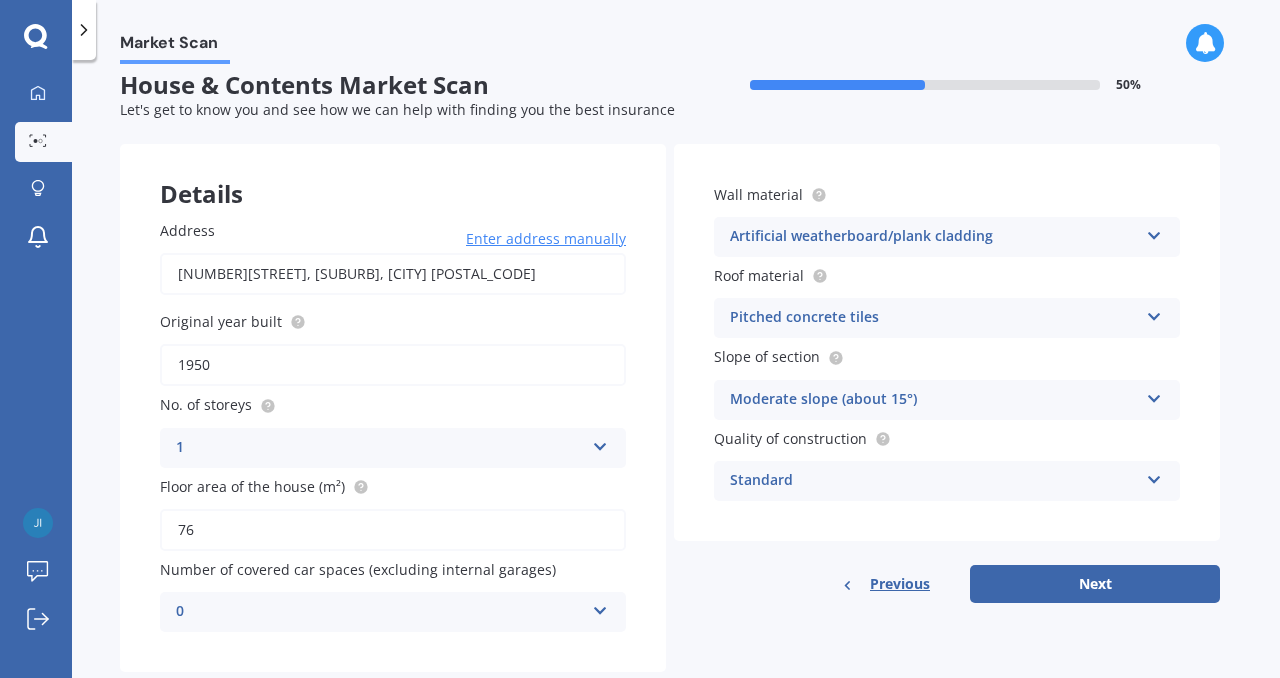 scroll, scrollTop: 0, scrollLeft: 0, axis: both 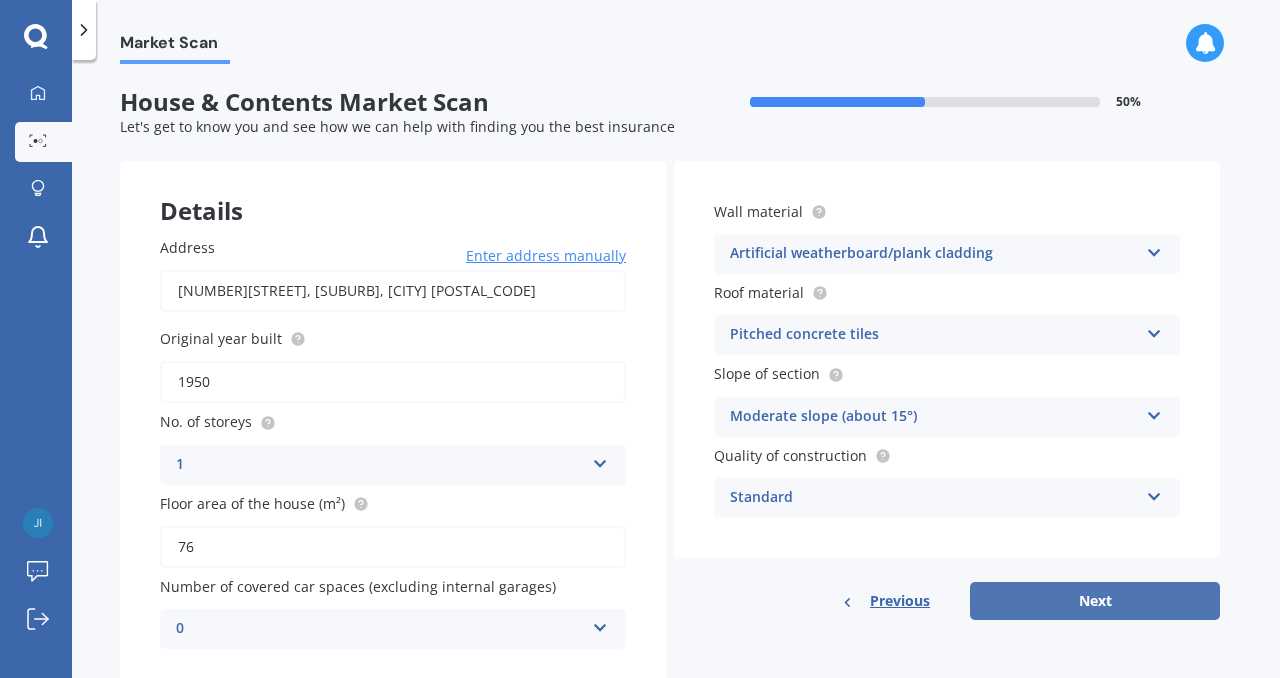 click on "Next" at bounding box center (1095, 601) 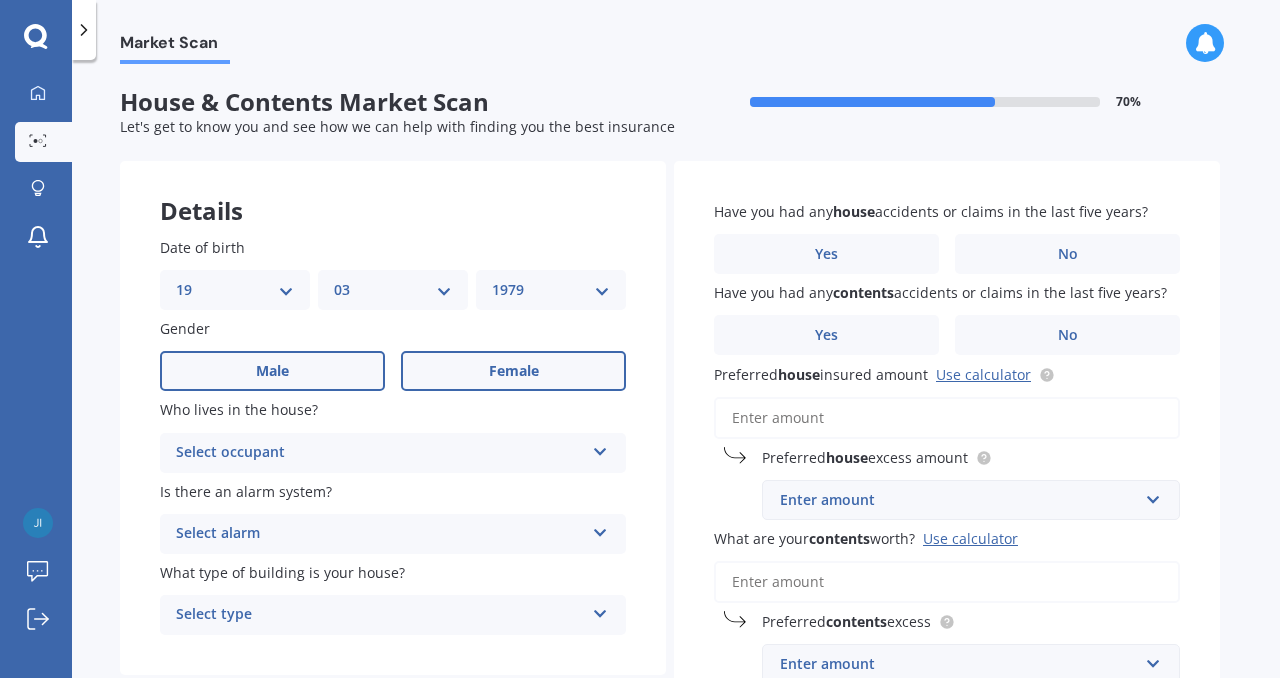 click on "Male" at bounding box center [272, 371] 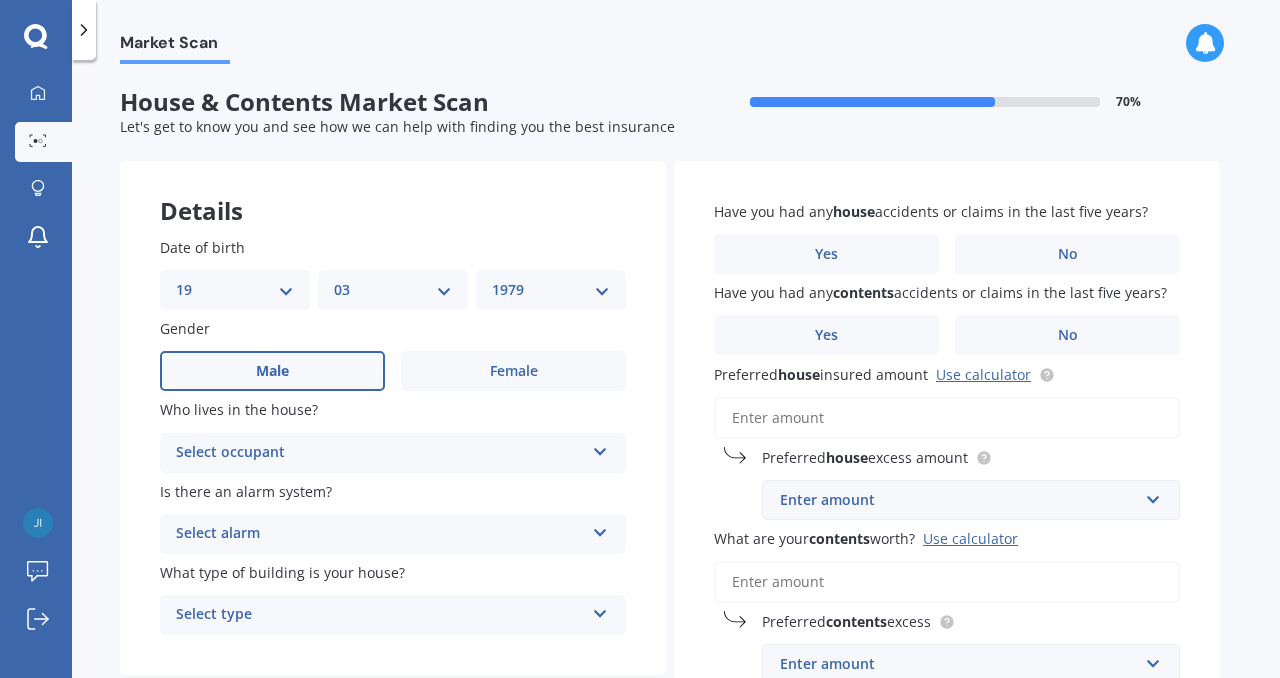 click on "DD 01 02 03 04 05 06 07 08 09 10 11 12 13 14 15 16 17 18 19 20 21 22 23 24 25 26 27 28 29 30 31" at bounding box center (235, 290) 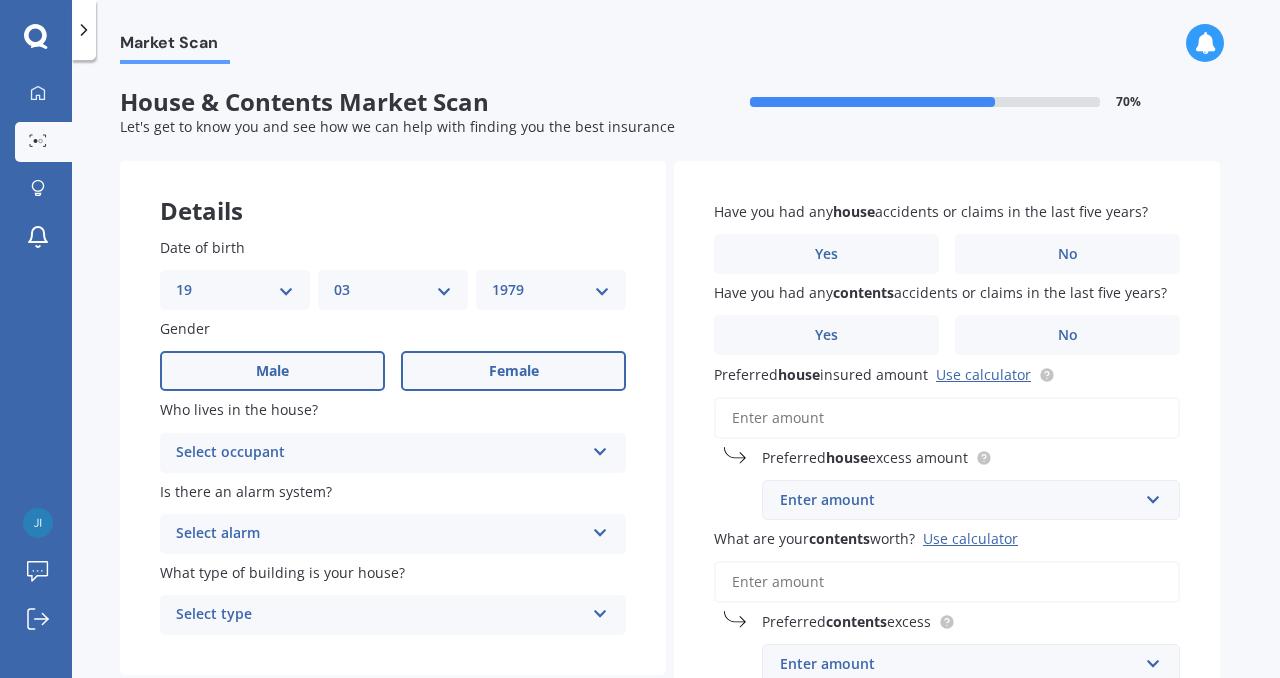 click on "Female" at bounding box center (514, 371) 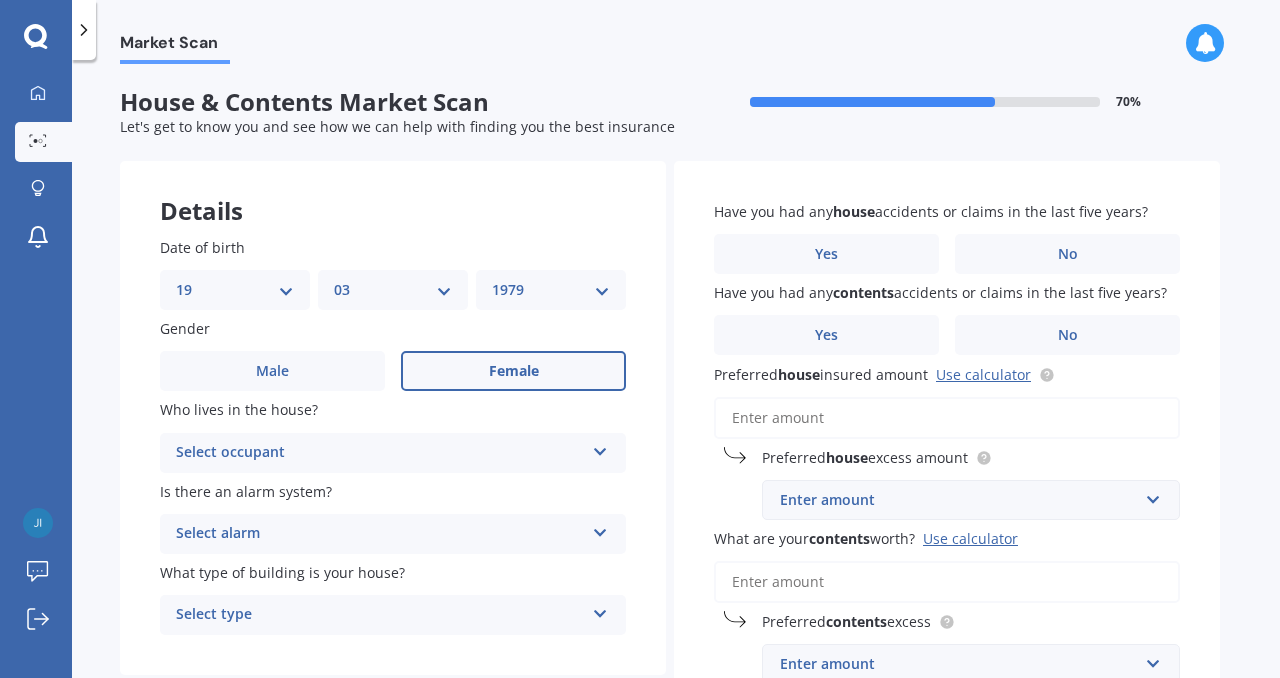click on "Select occupant" at bounding box center (380, 453) 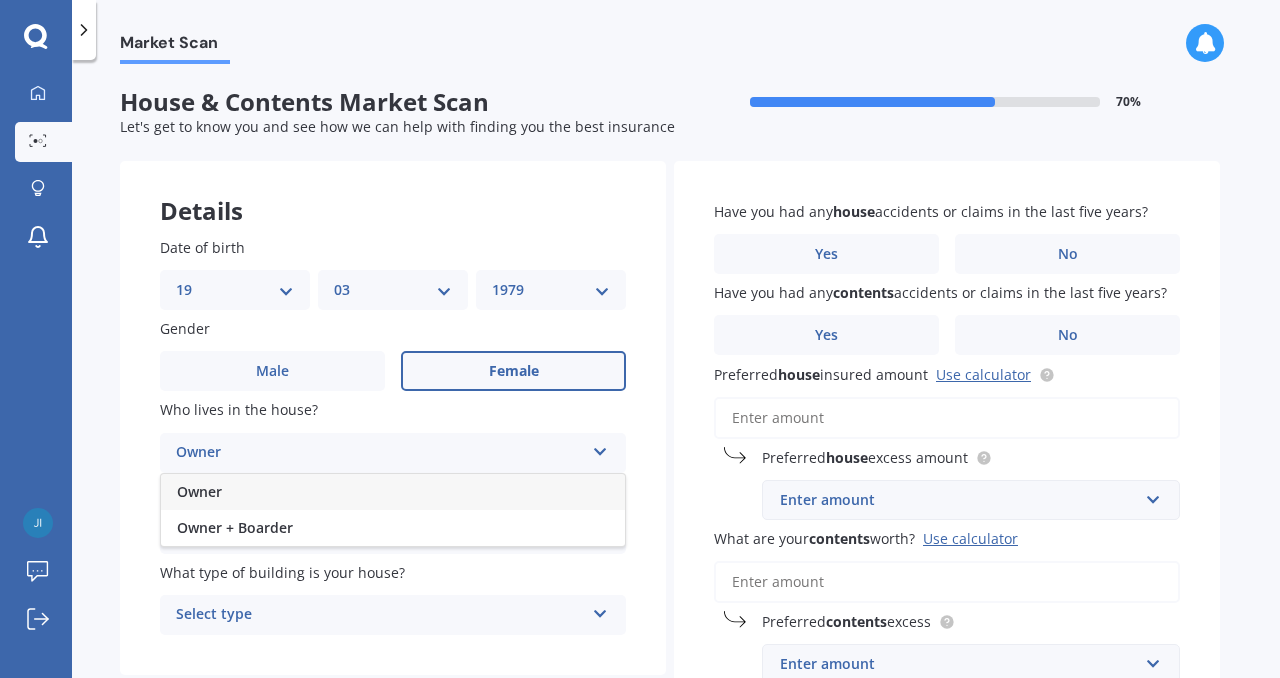 click on "Owner" at bounding box center (393, 492) 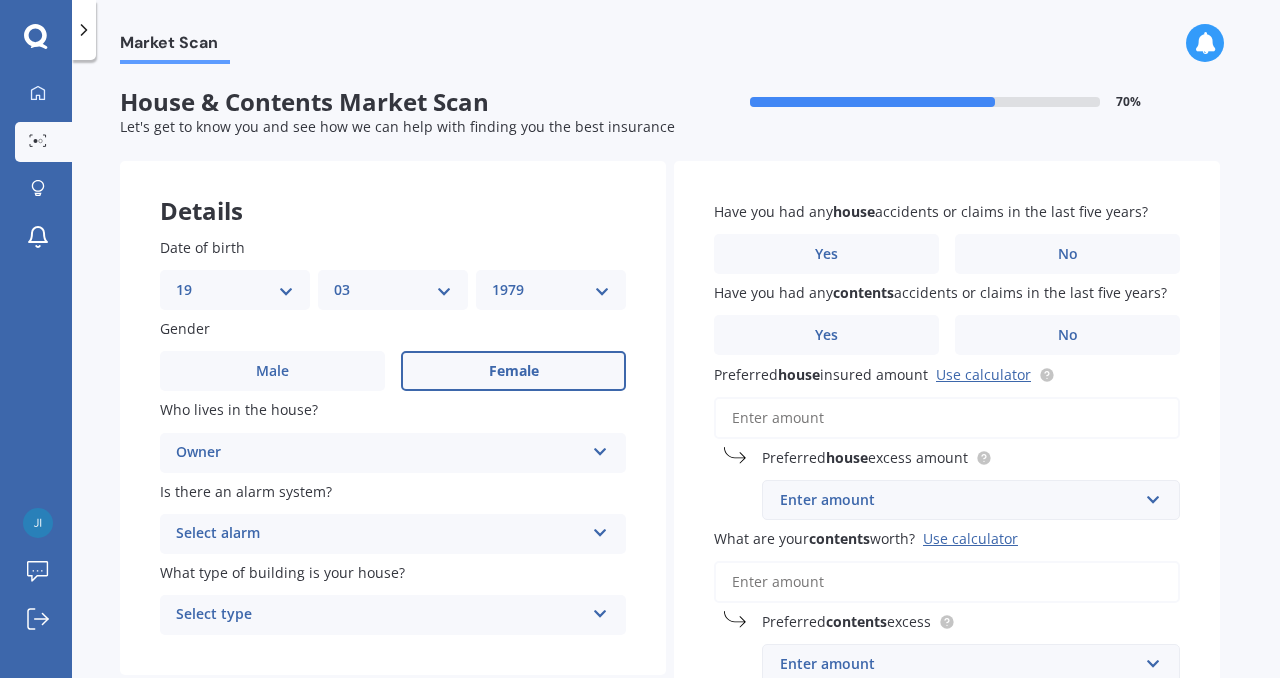 click on "Select alarm" at bounding box center [380, 534] 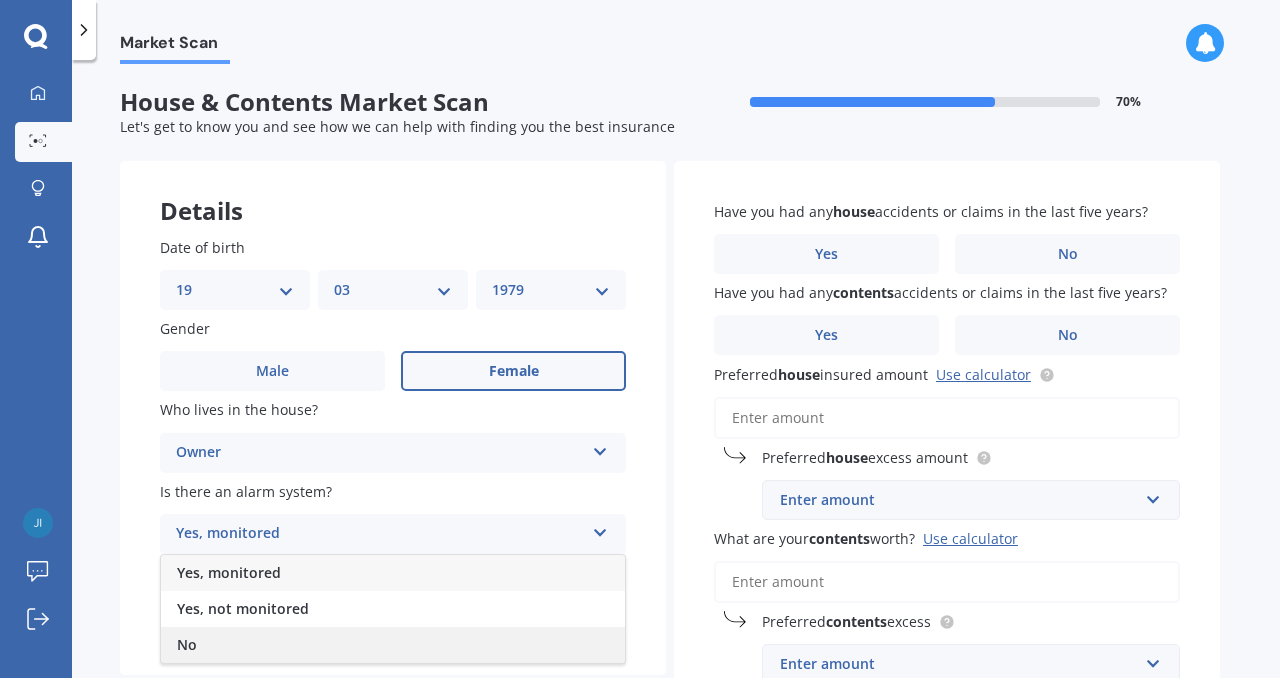 click on "No" at bounding box center [393, 645] 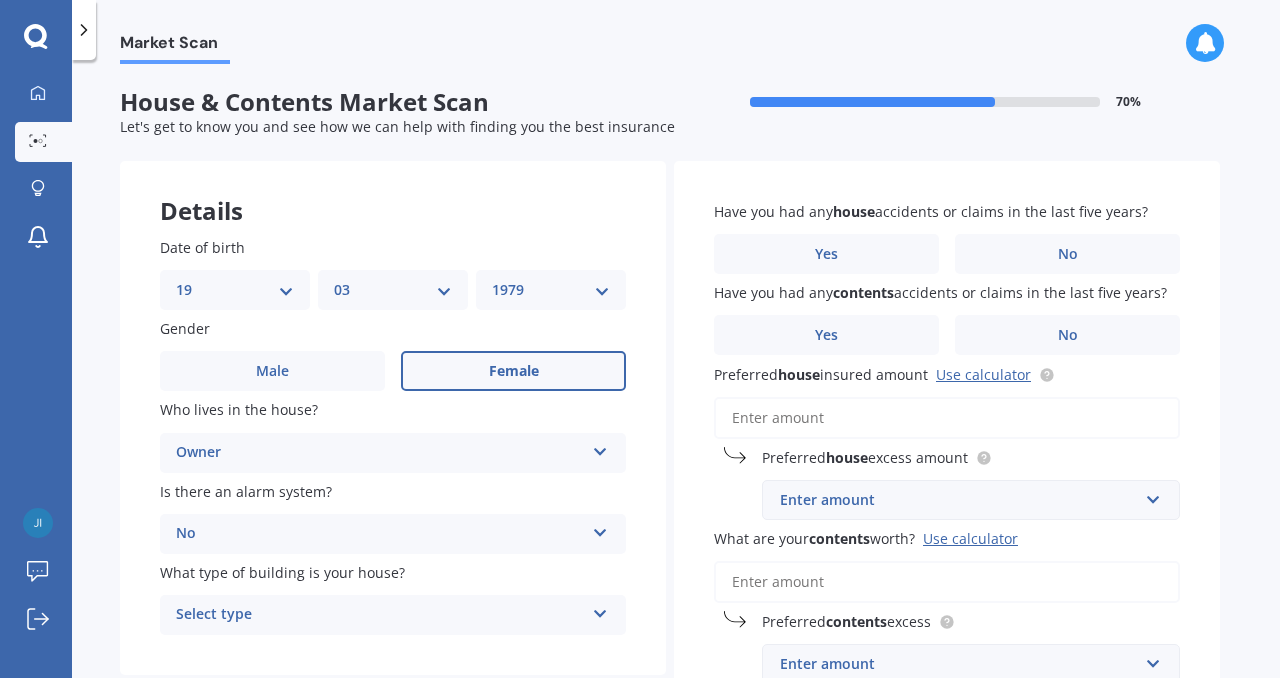 click on "Select type" at bounding box center [380, 615] 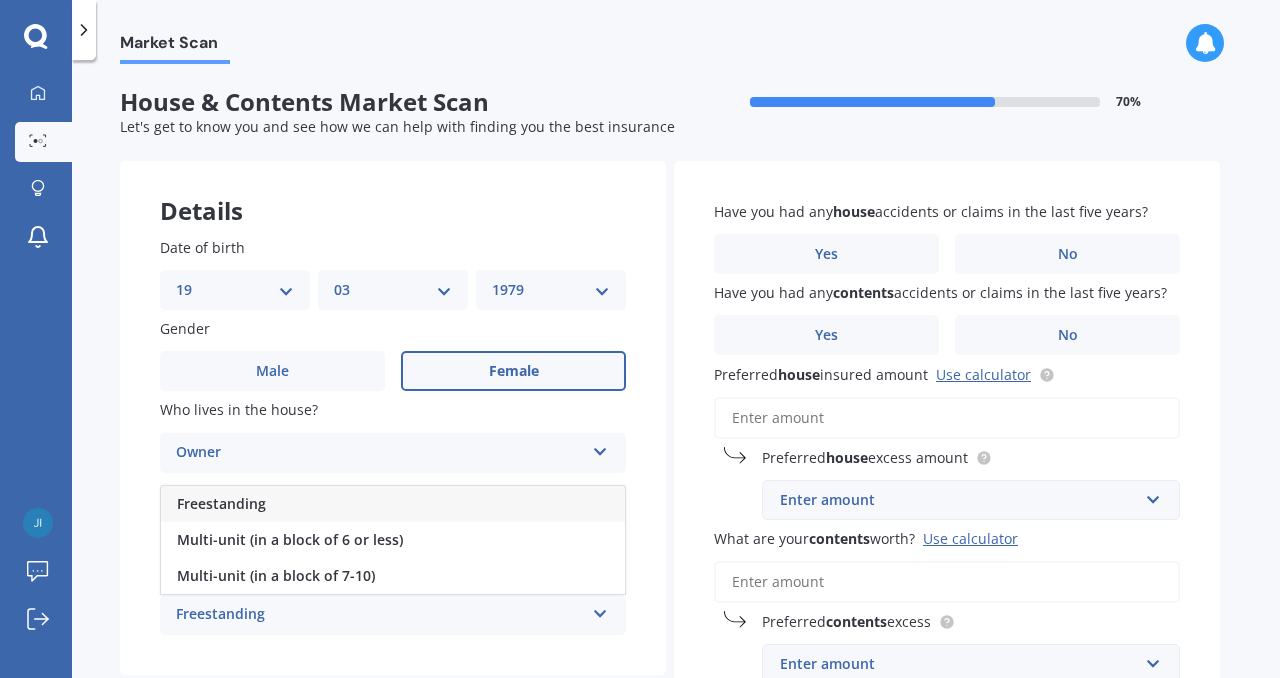 click on "Freestanding" at bounding box center (393, 504) 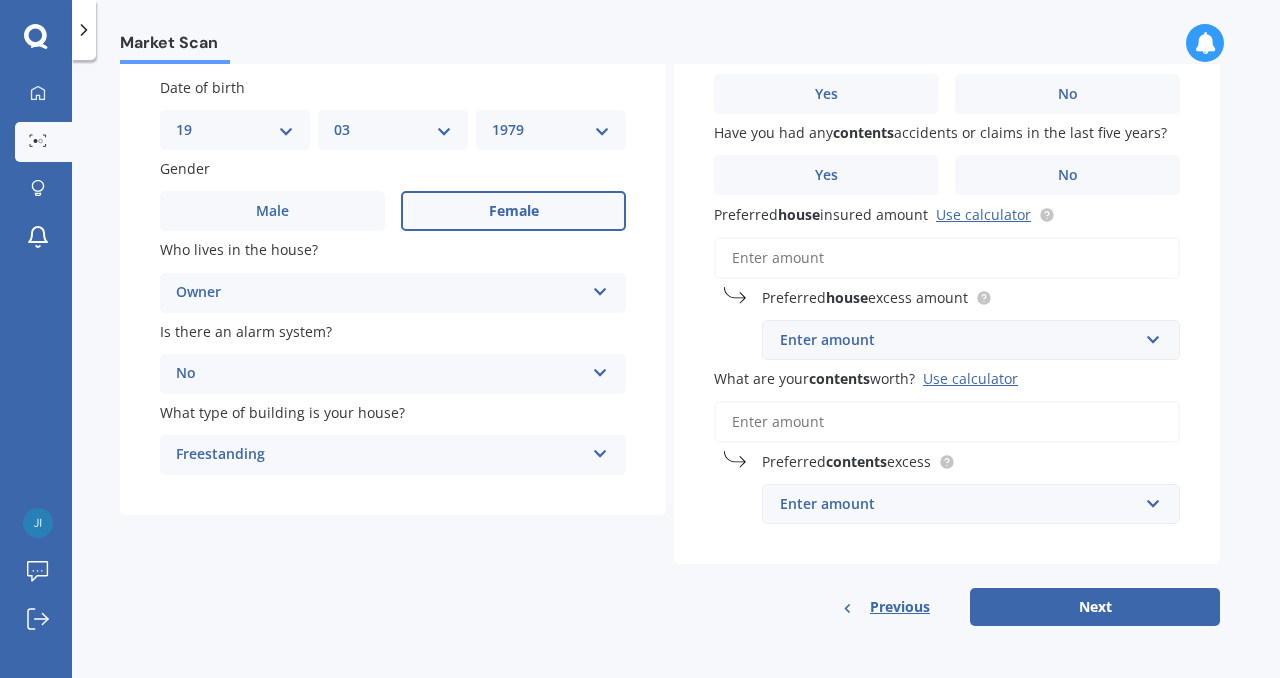 scroll, scrollTop: 0, scrollLeft: 0, axis: both 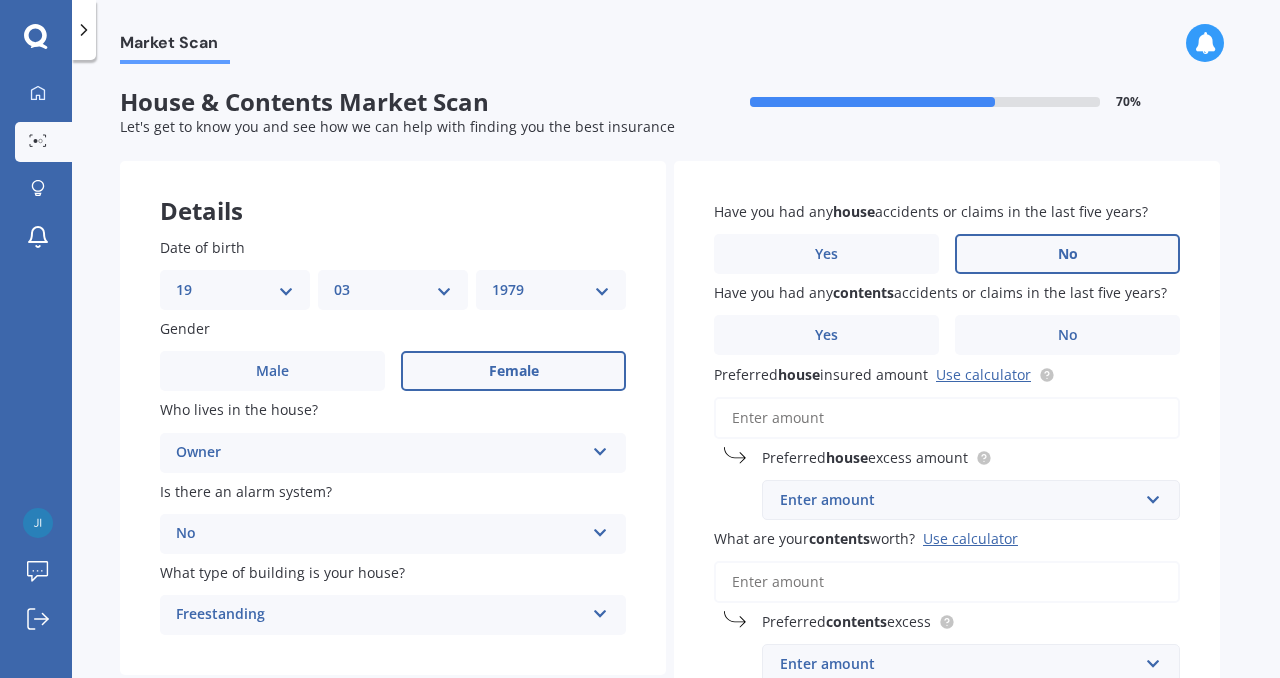 click on "No" at bounding box center [1067, 254] 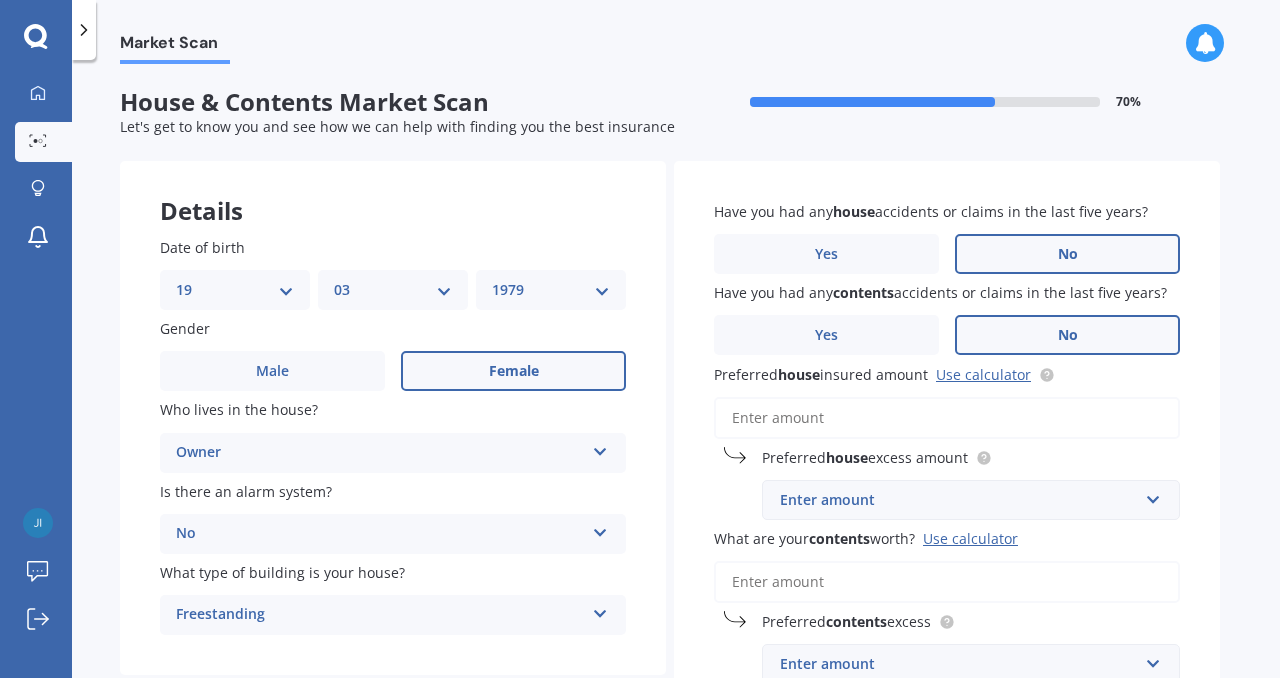 click on "No" at bounding box center [1067, 335] 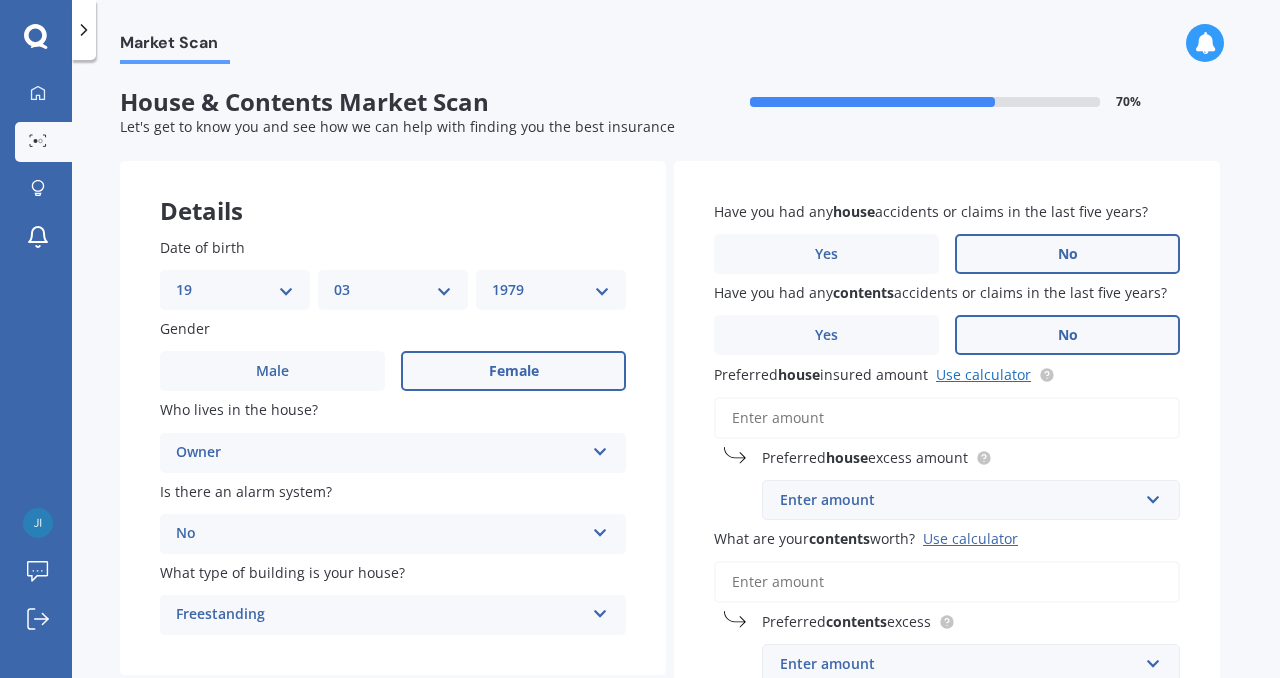 click on "Use calculator" at bounding box center (983, 374) 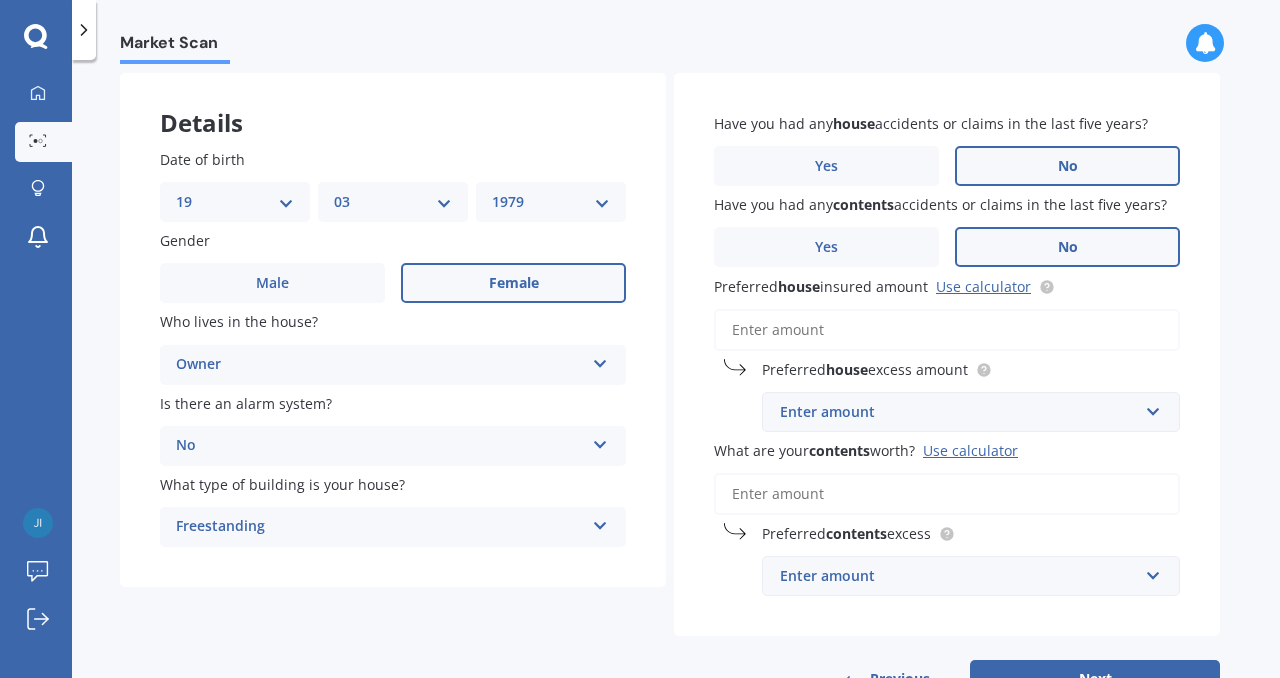 scroll, scrollTop: 103, scrollLeft: 0, axis: vertical 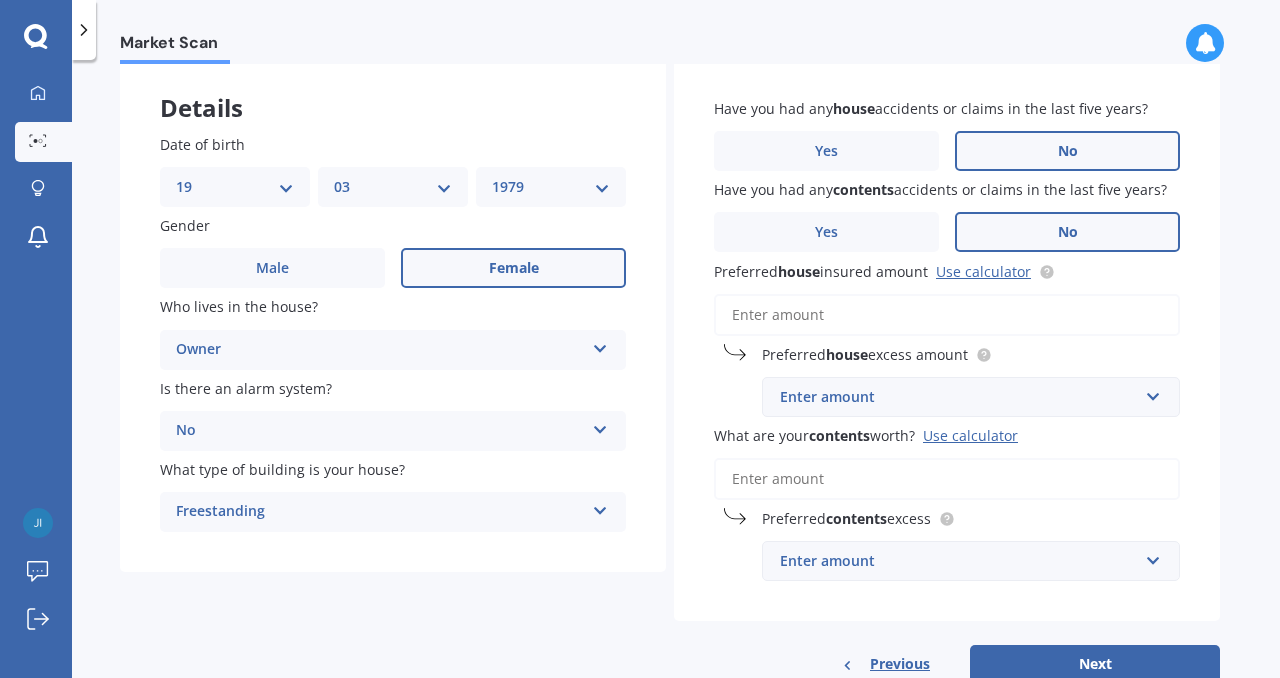 click on "Enter amount" at bounding box center [959, 397] 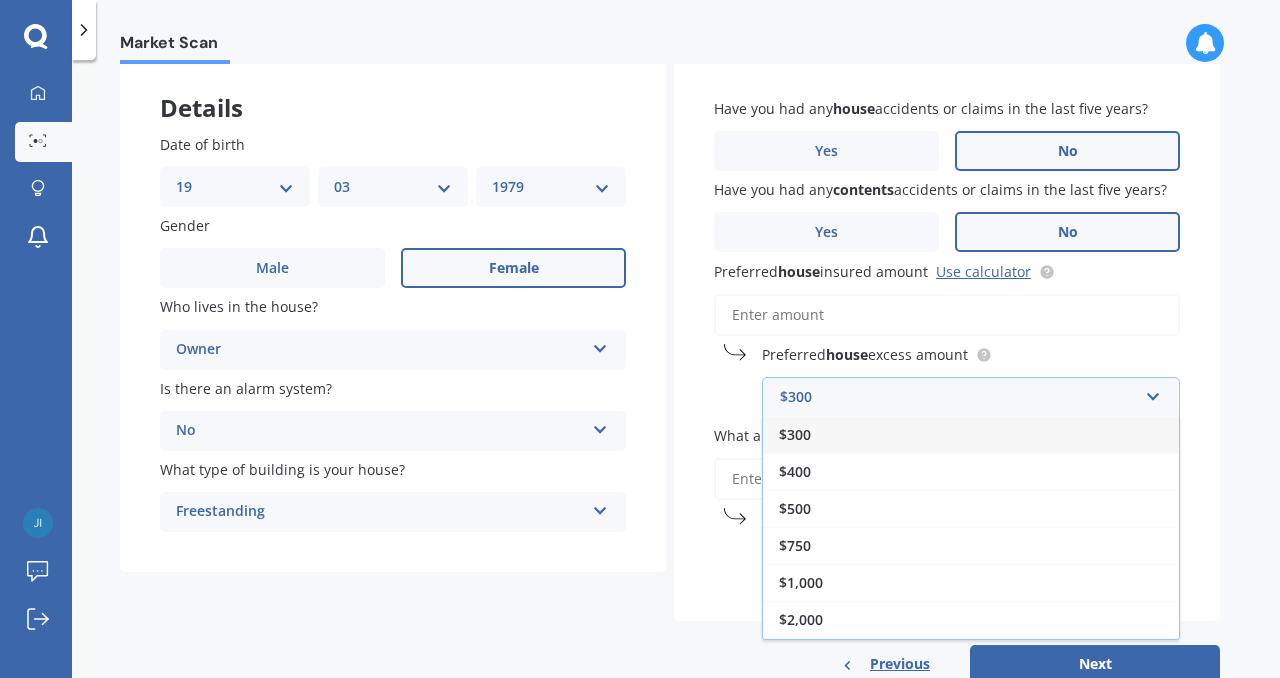 click on "$300" at bounding box center [971, 434] 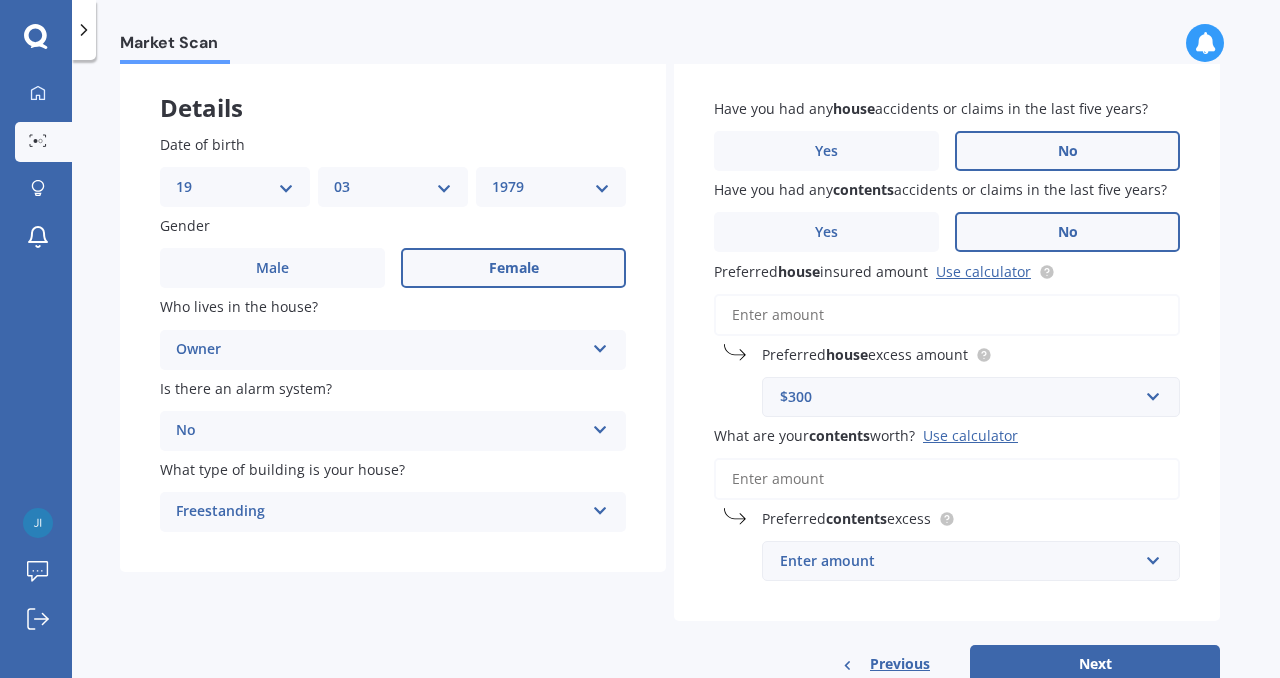 click on "What are your  contents  worth? Use calculator" at bounding box center (947, 479) 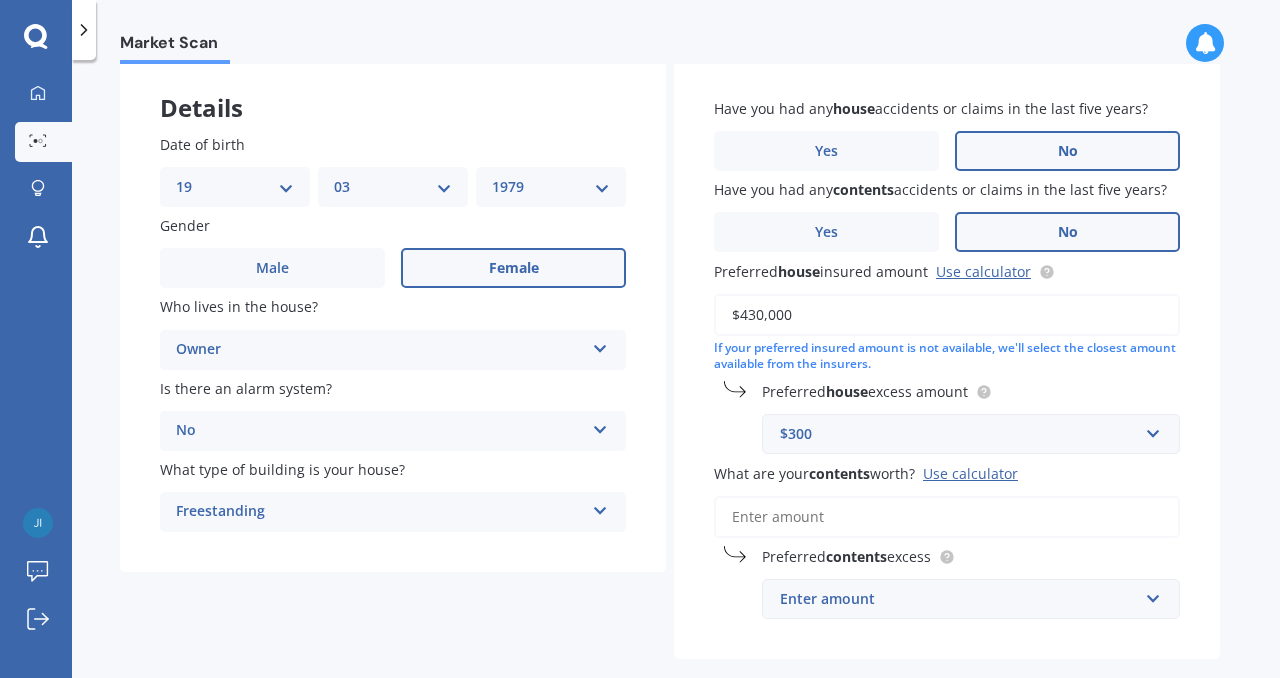 type on "$430,000" 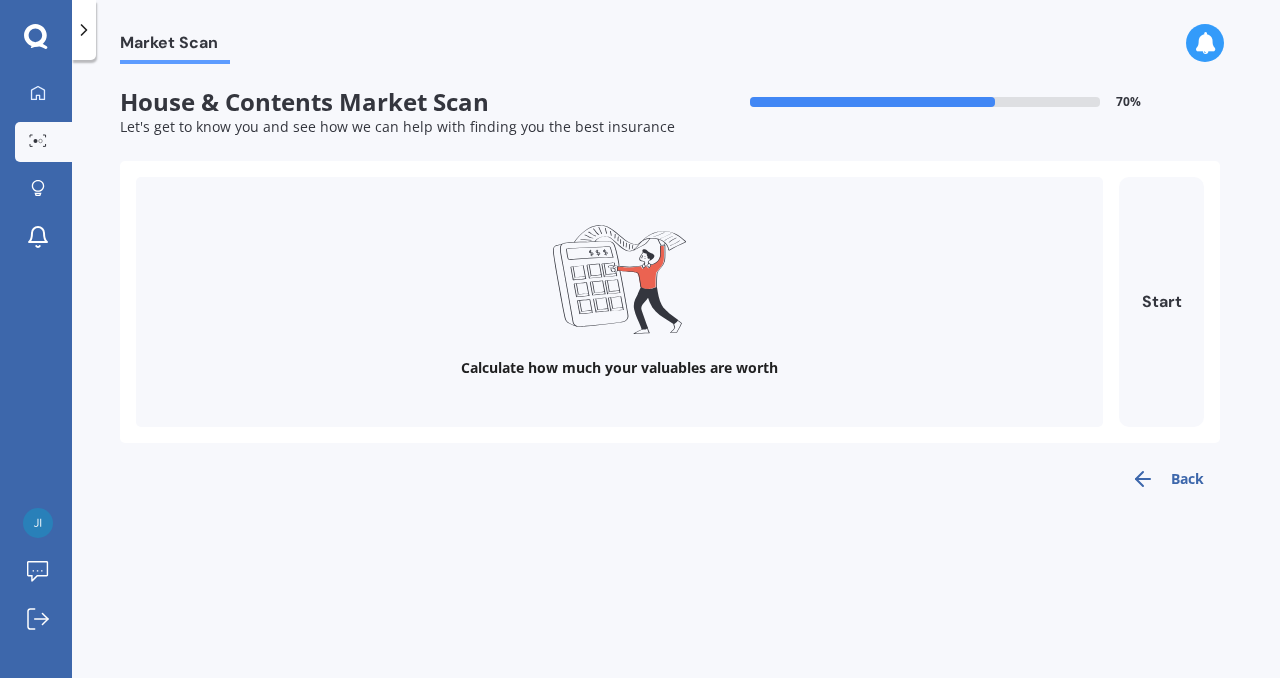 scroll, scrollTop: 0, scrollLeft: 0, axis: both 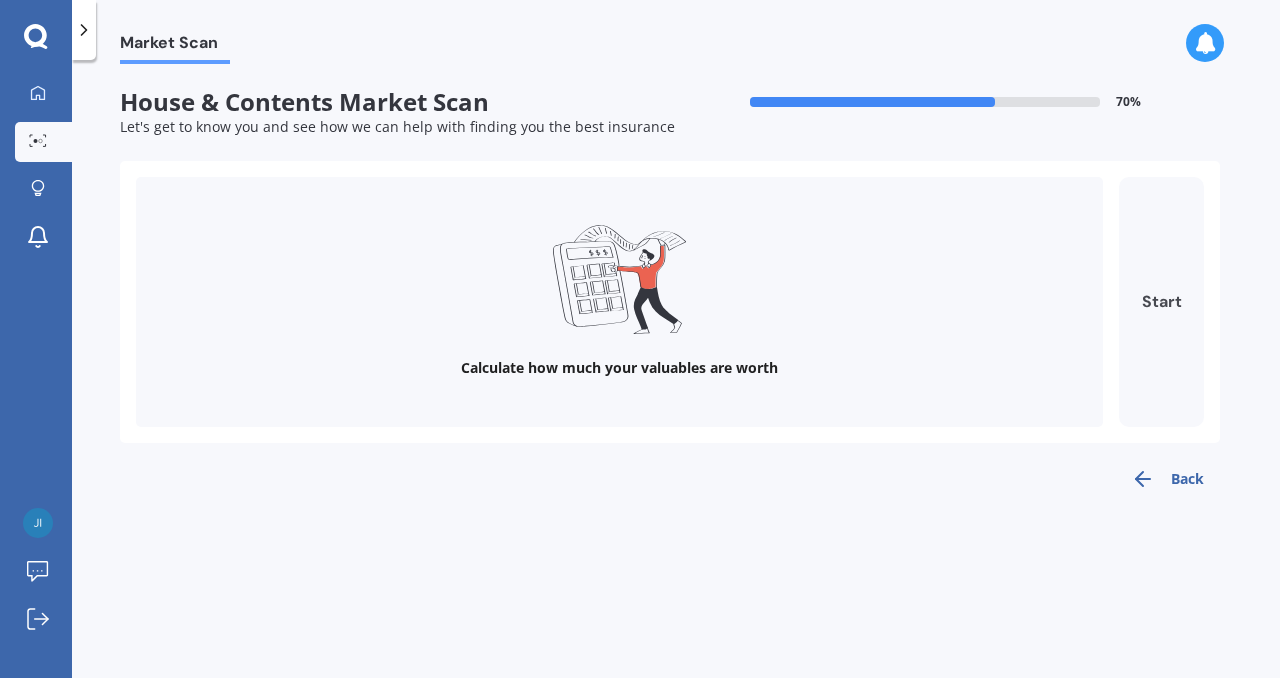 click on "Start" at bounding box center (1161, 302) 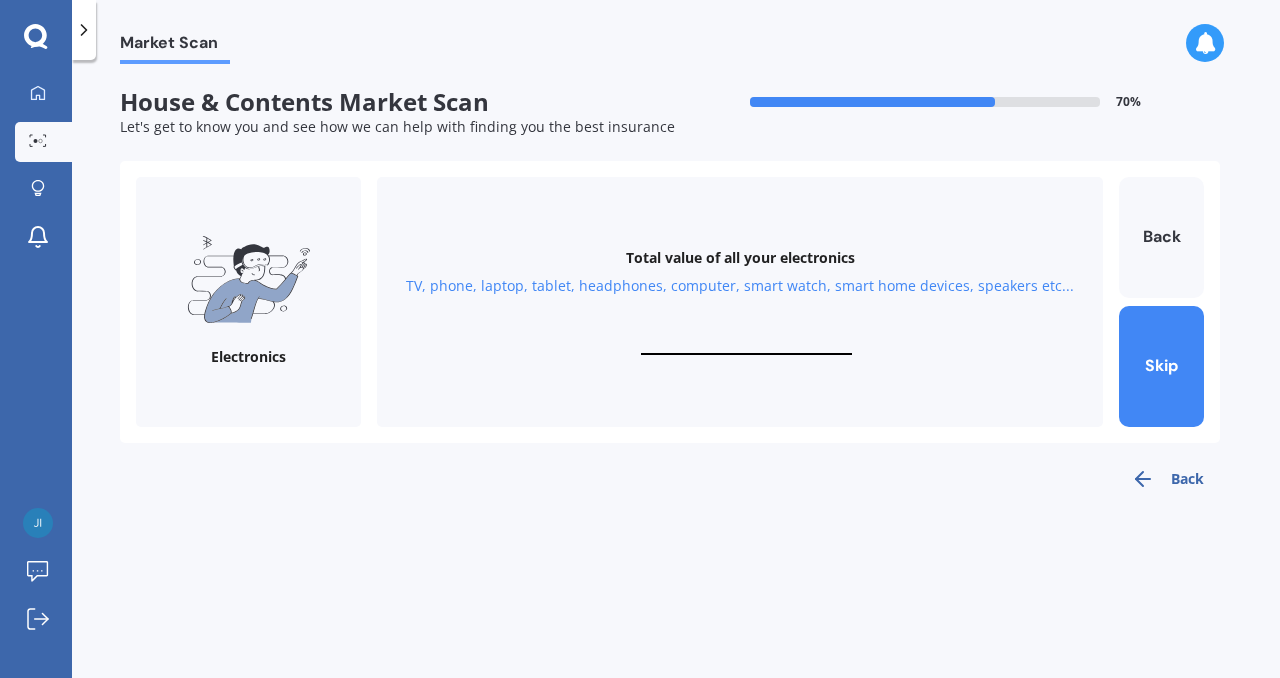 click at bounding box center [746, 345] 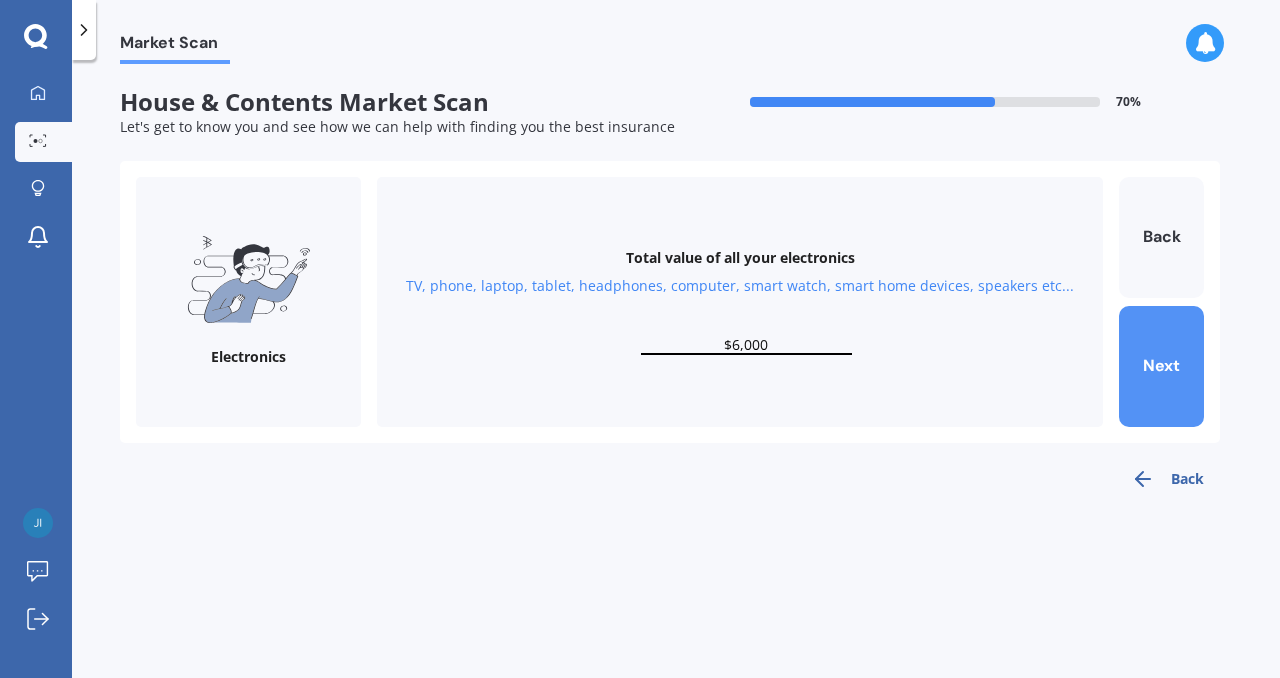 type on "$6,000" 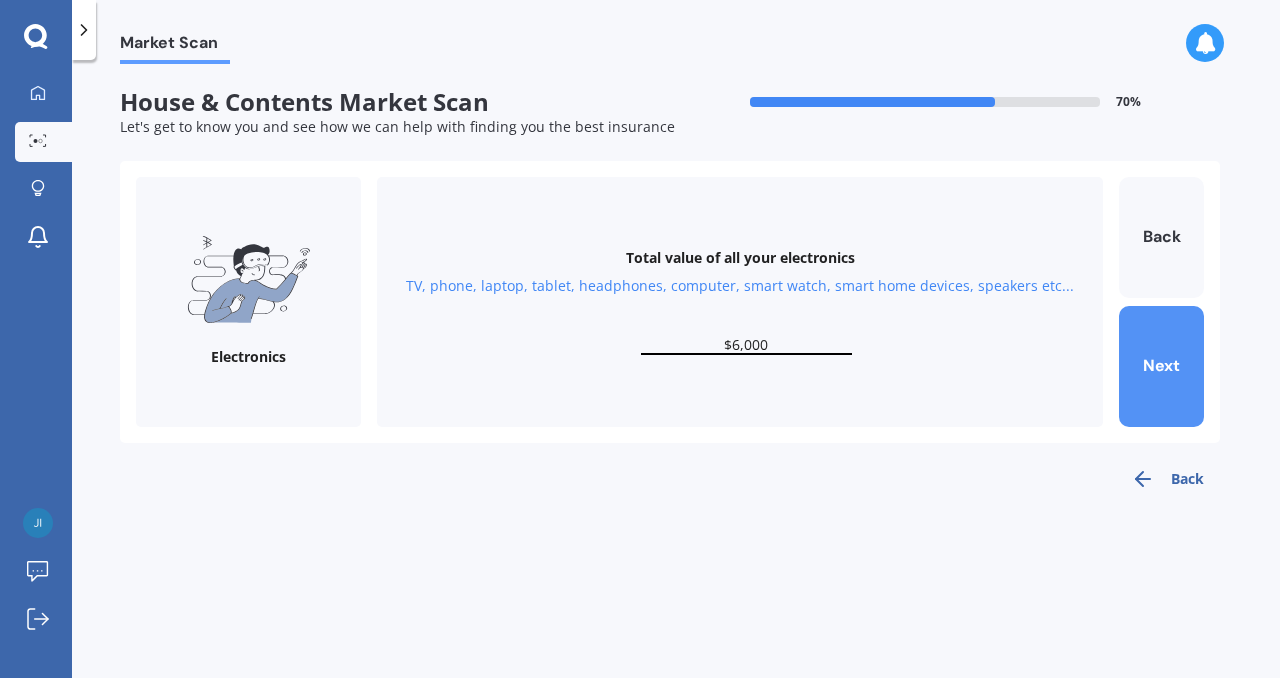 click on "Next" at bounding box center (1161, 366) 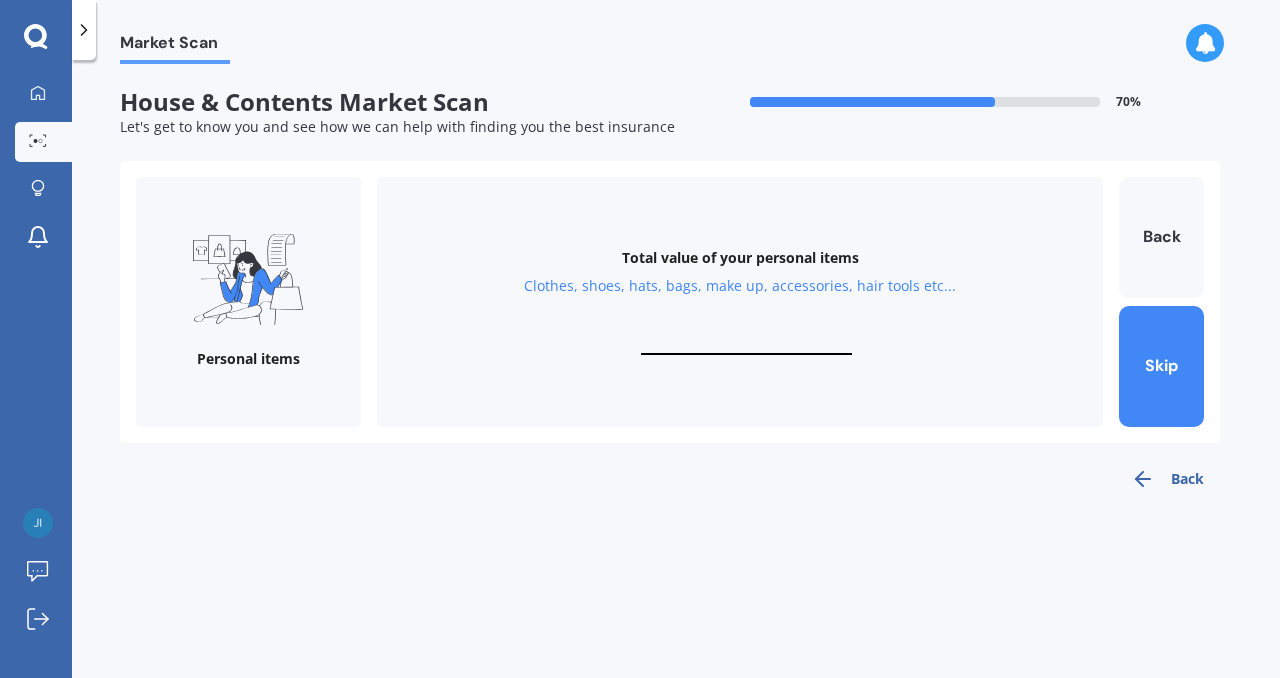 click at bounding box center [746, 345] 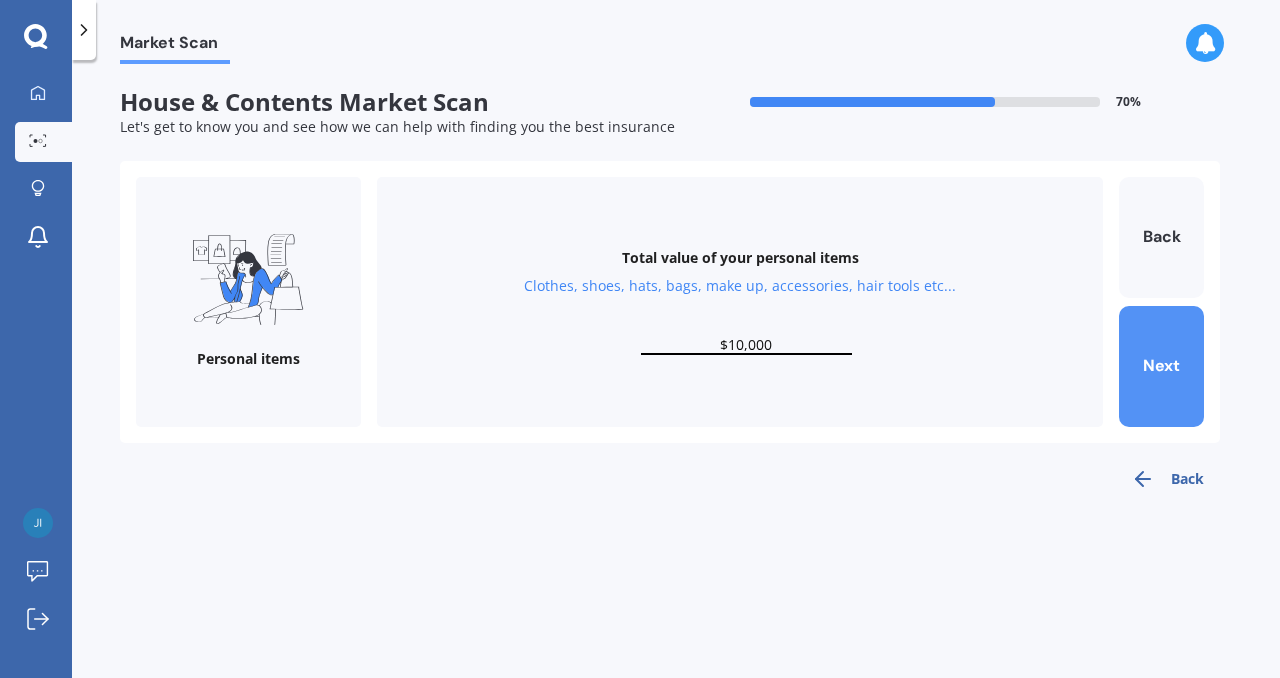 type on "$10,000" 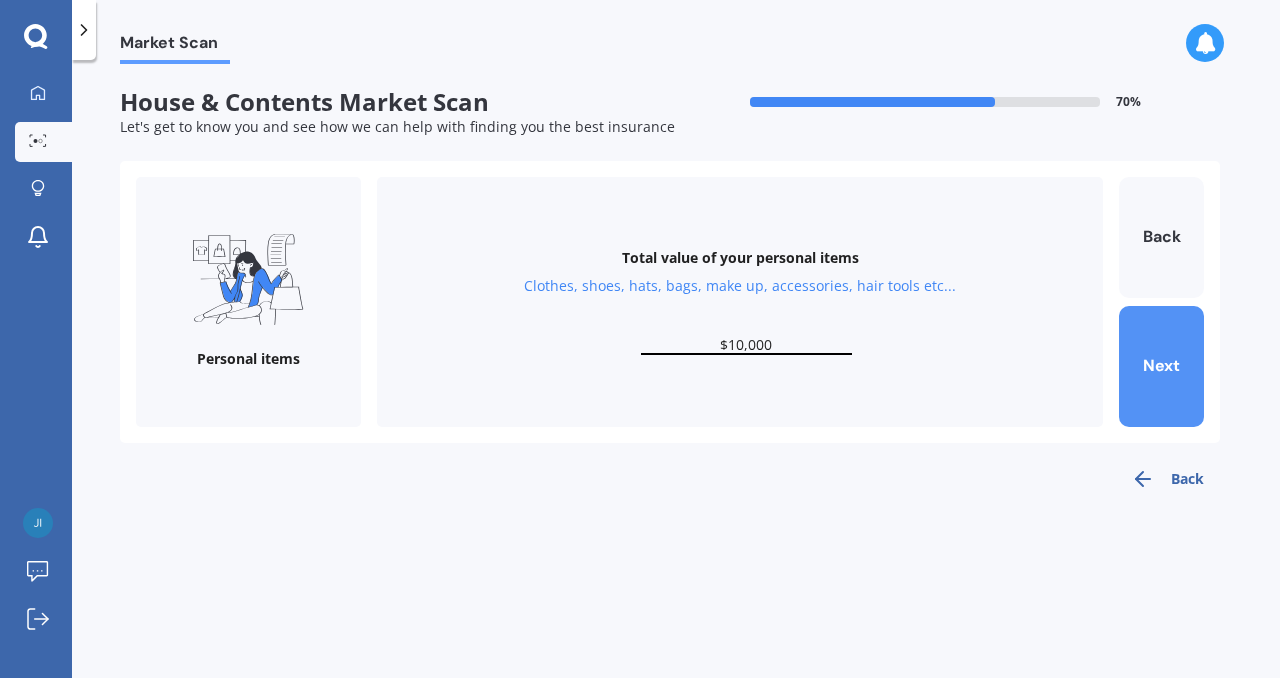click on "Next" at bounding box center (1161, 366) 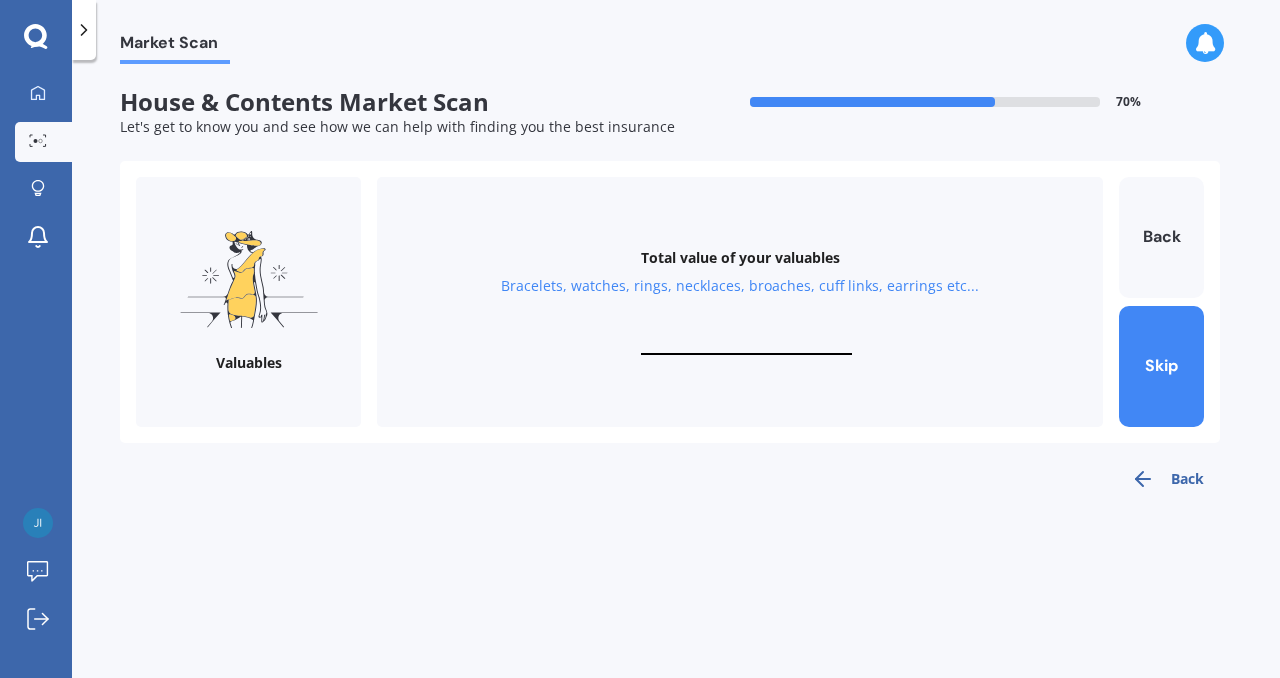 type 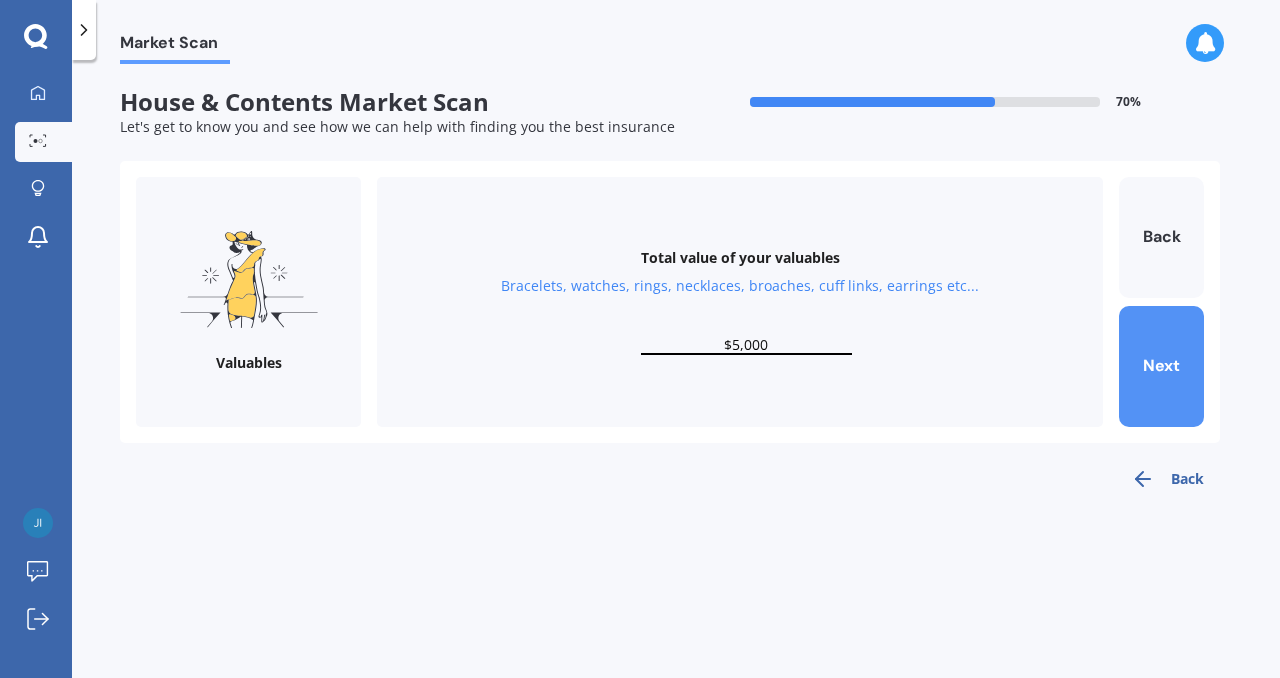 type on "$5,000" 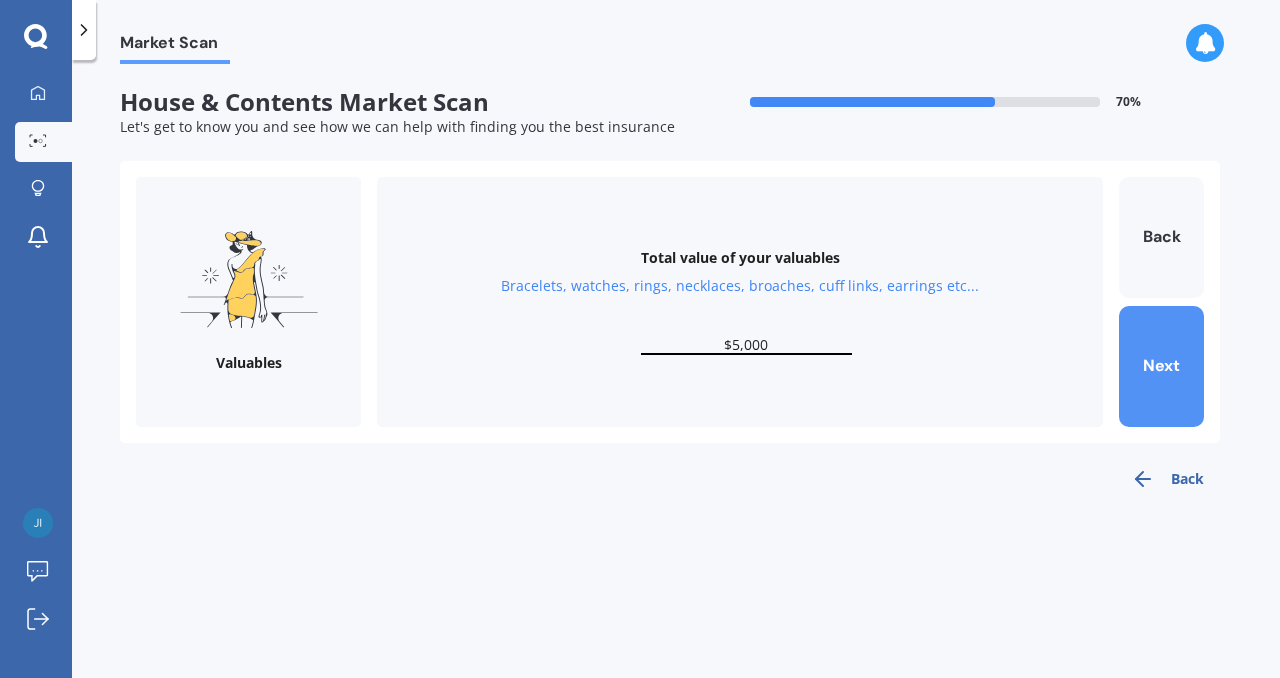 click on "Next" at bounding box center [1161, 366] 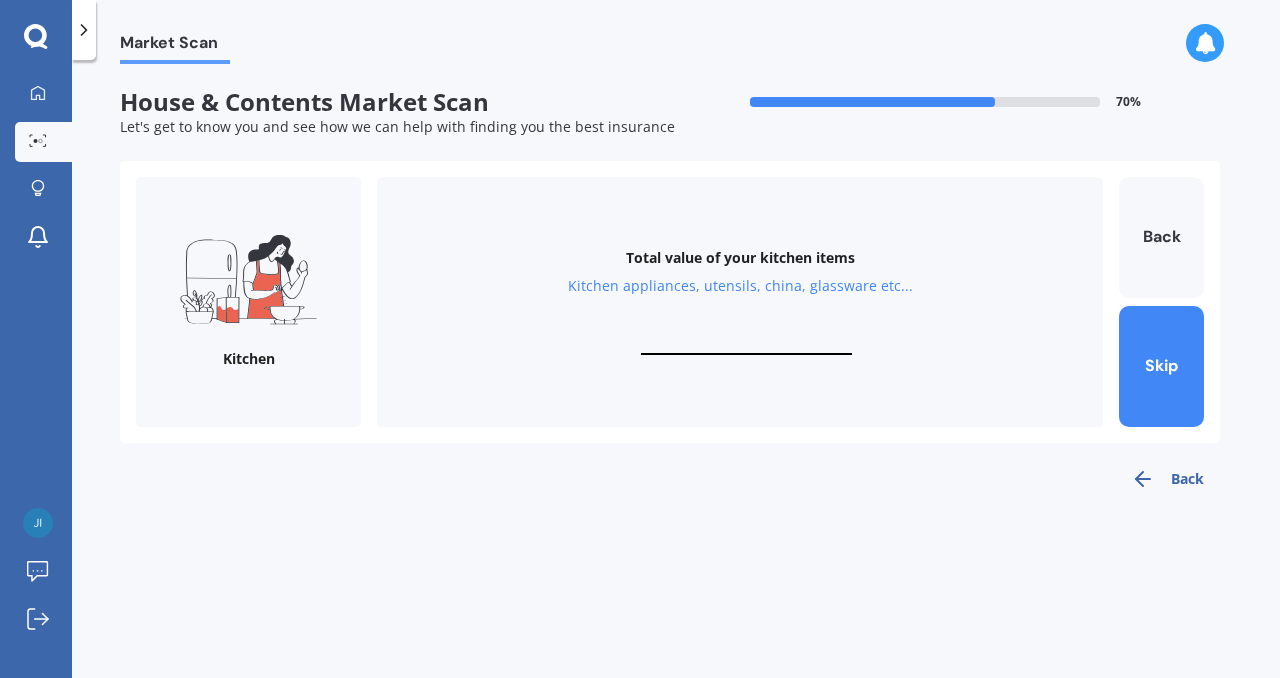 click at bounding box center [746, 345] 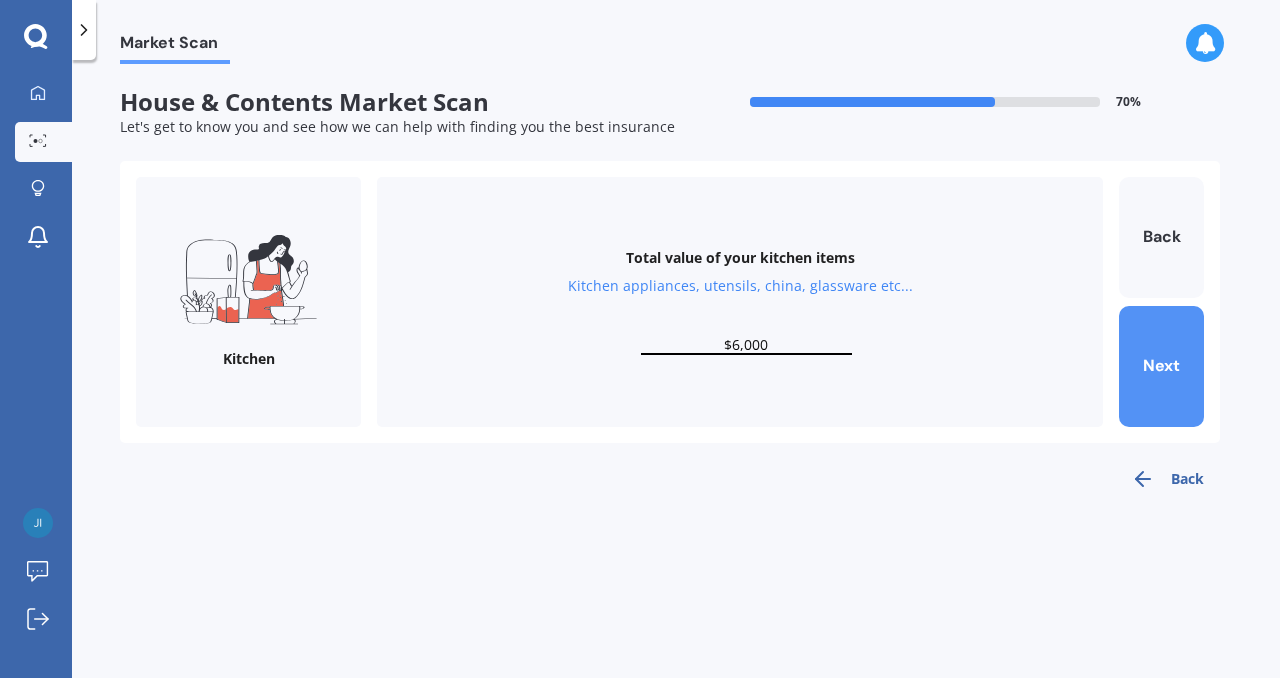 type on "$6,000" 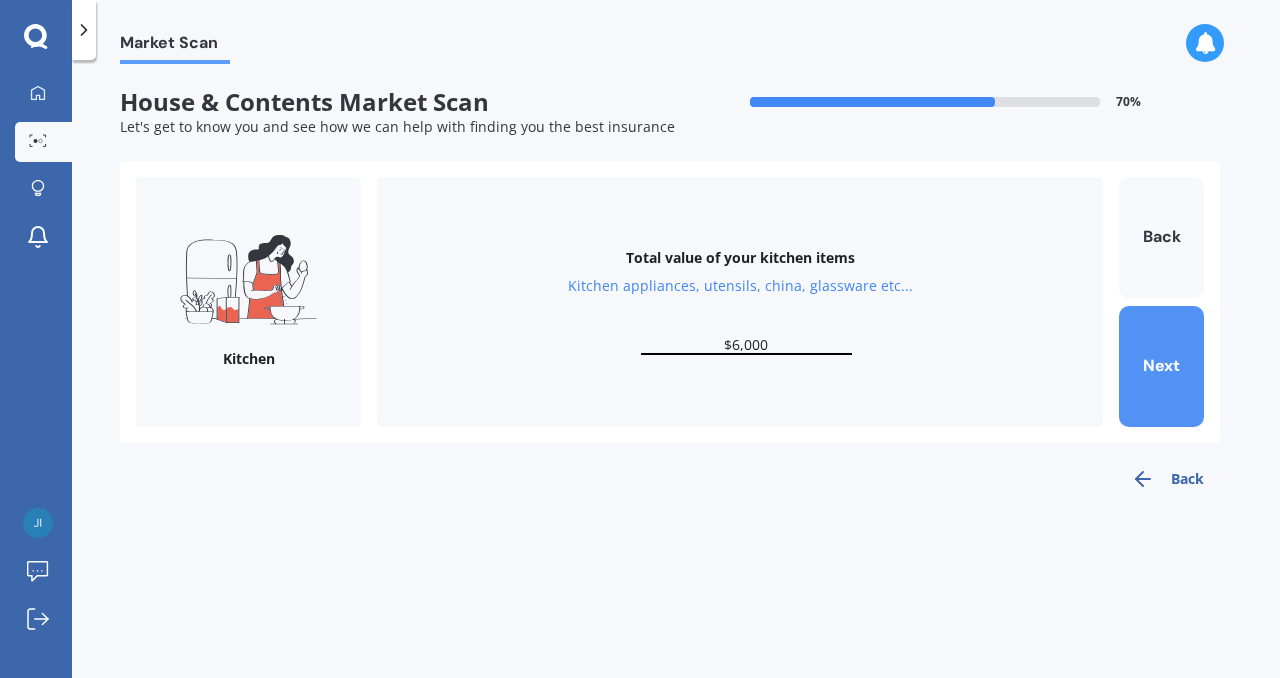 click on "Next" at bounding box center [1161, 366] 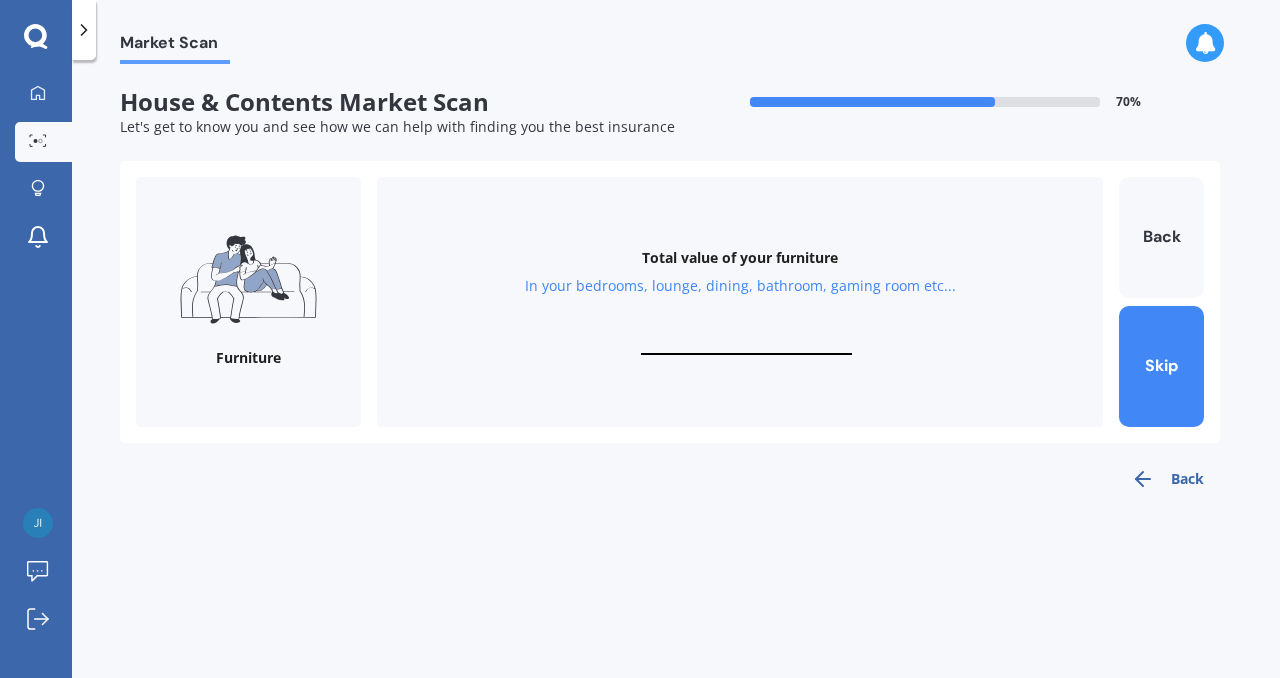 click on "Total value of your furniture In your bedrooms, lounge, dining, bathroom, gaming room etc..." at bounding box center (740, 302) 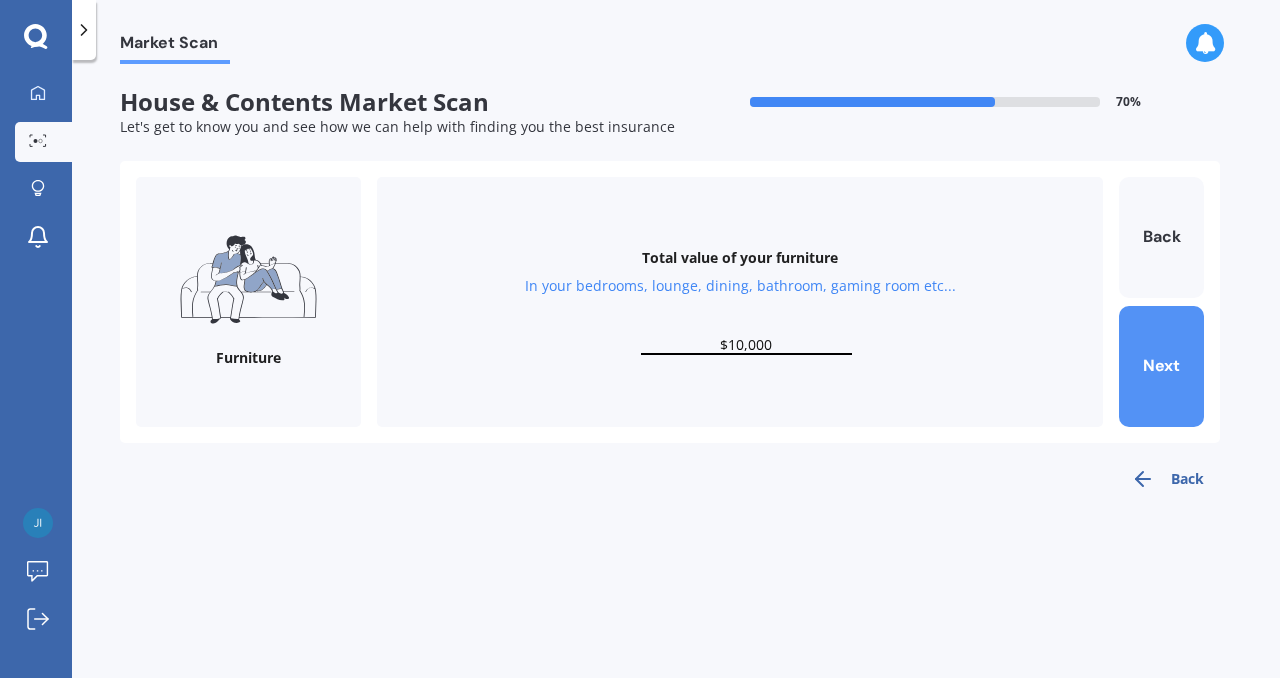 type on "$10,000" 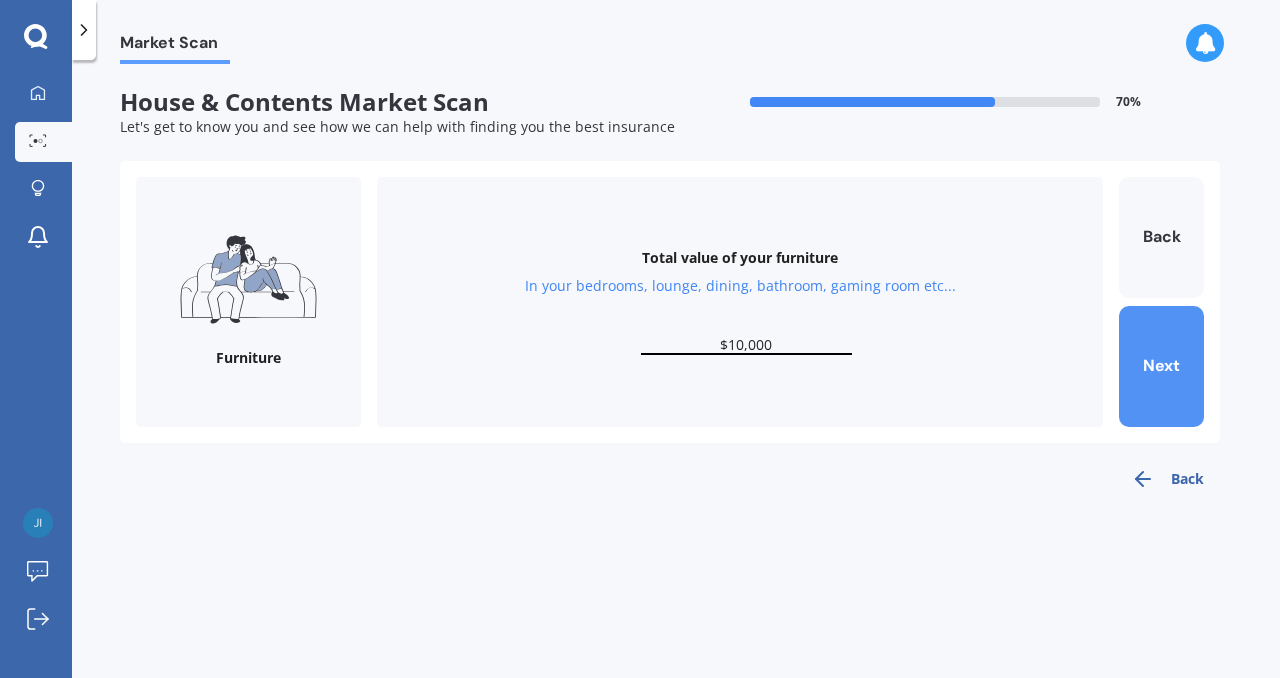 click on "Next" at bounding box center [1161, 366] 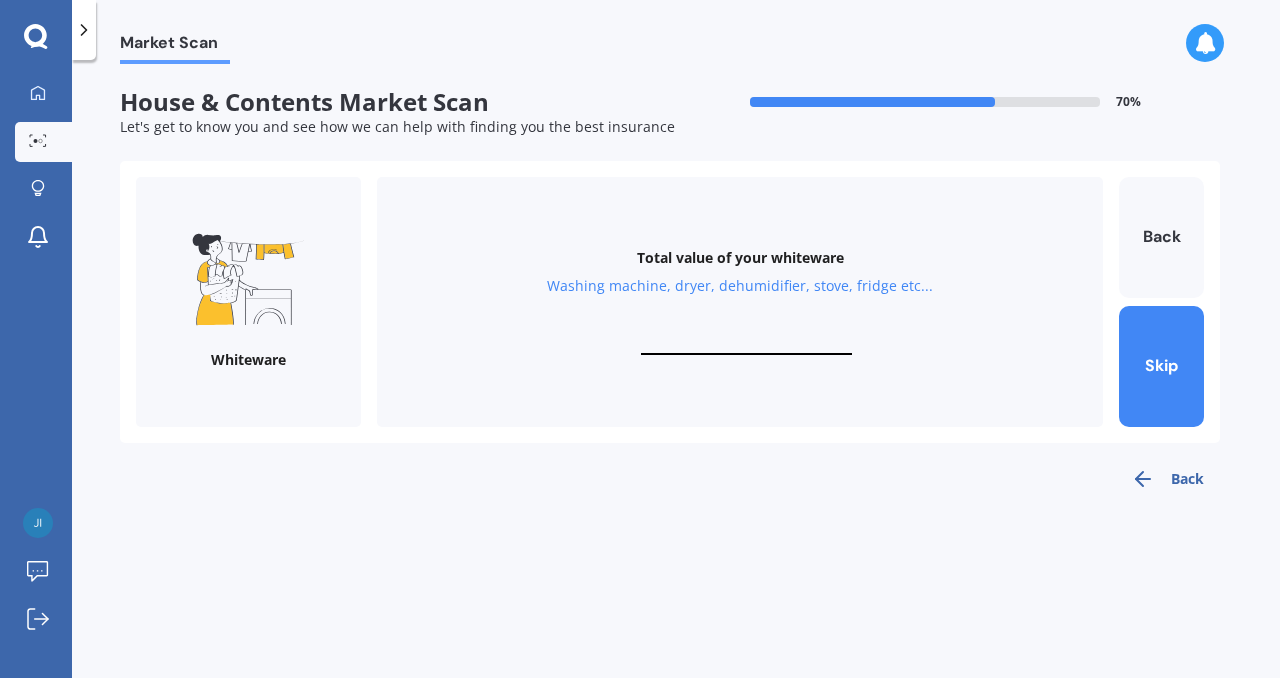 click at bounding box center (746, 345) 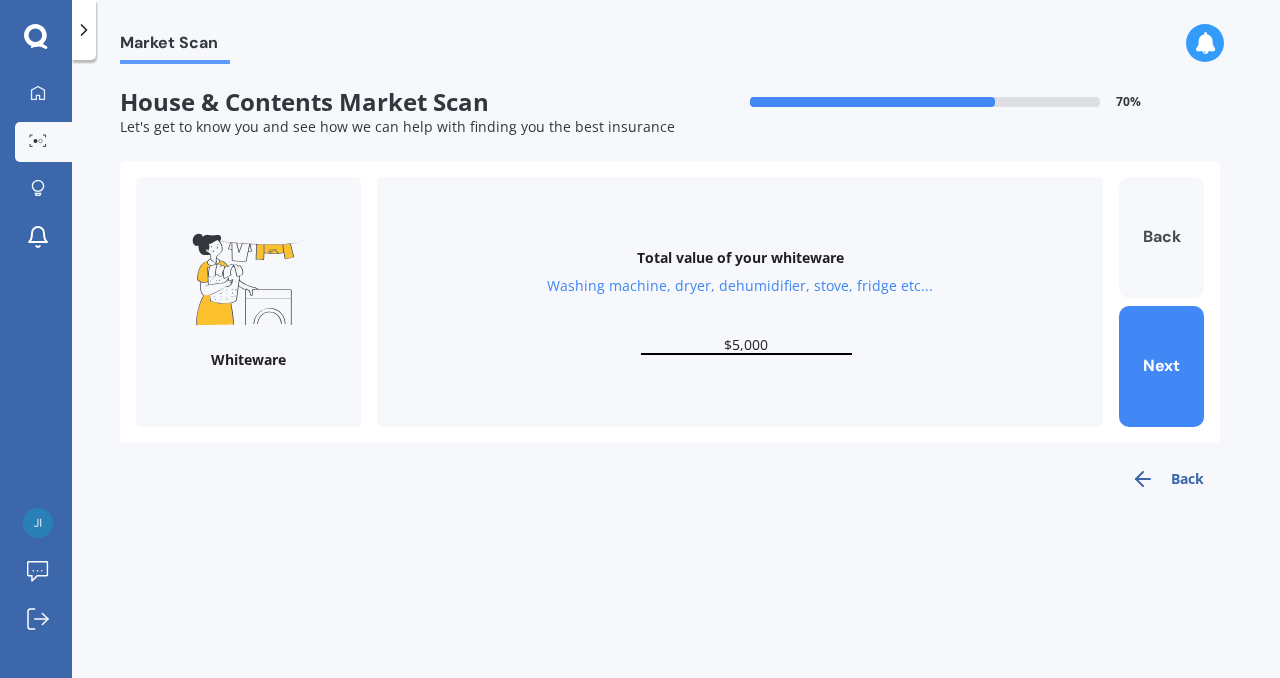 click on "Back" at bounding box center (1161, 237) 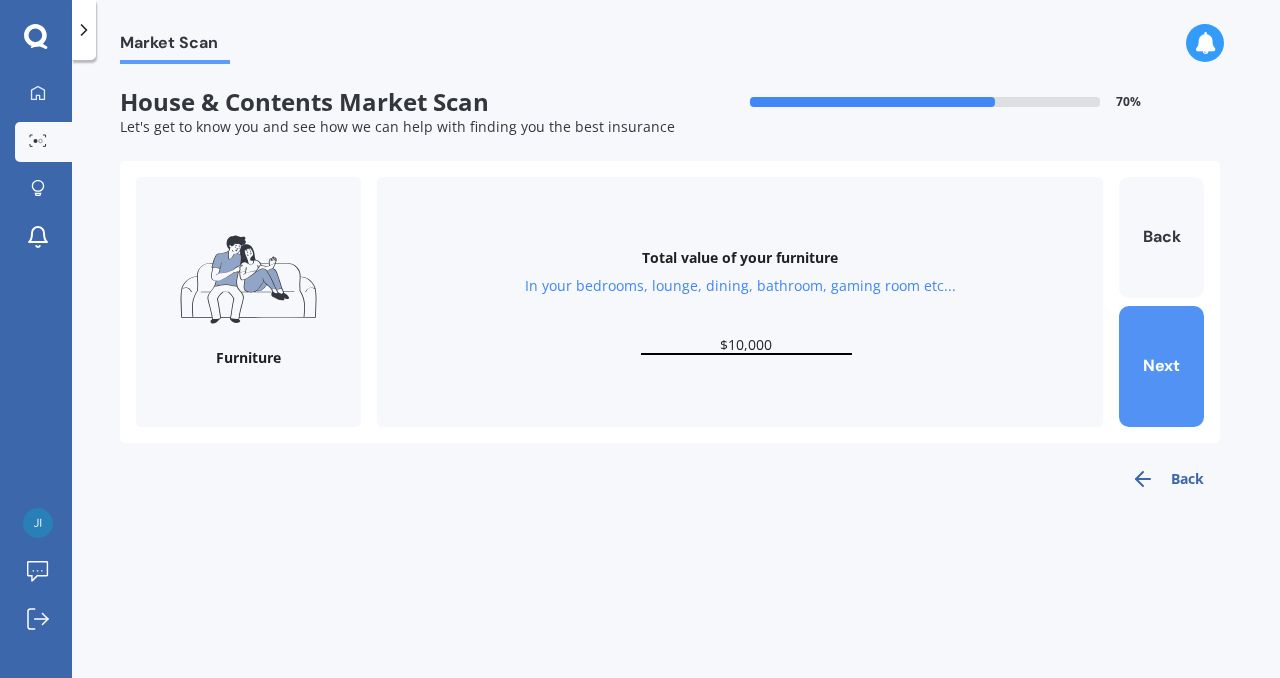 click on "Next" at bounding box center [1161, 366] 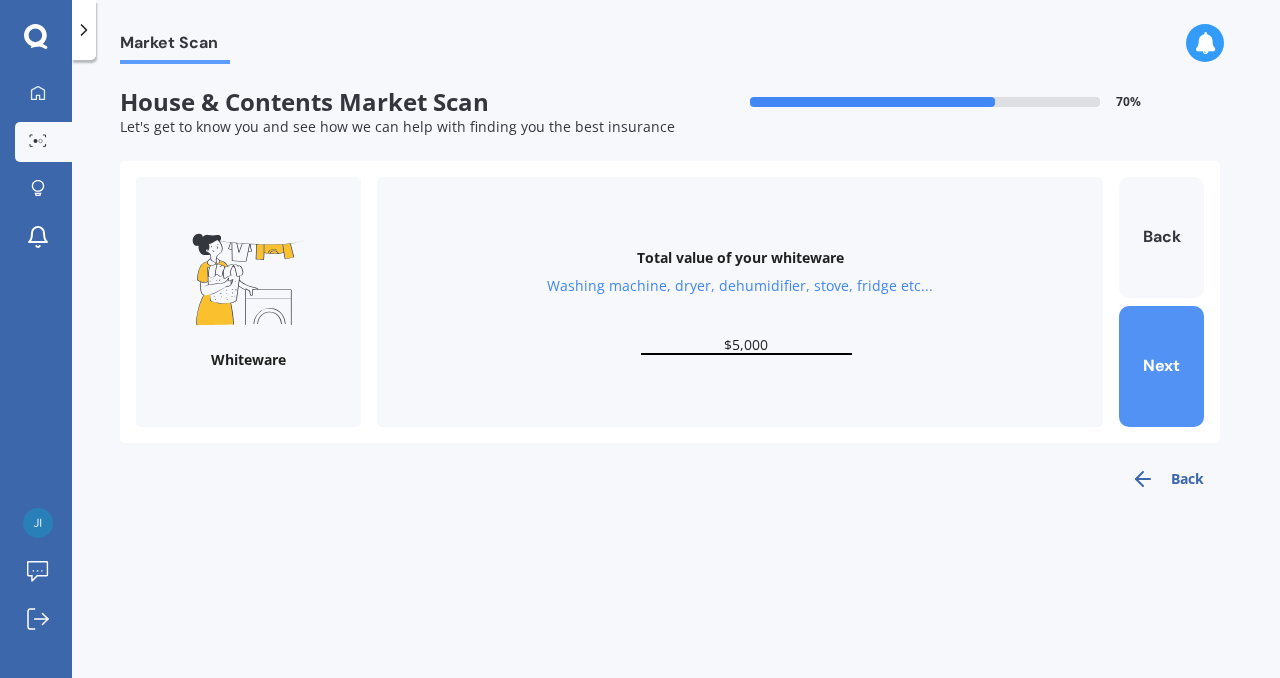 click on "Next" at bounding box center (1161, 366) 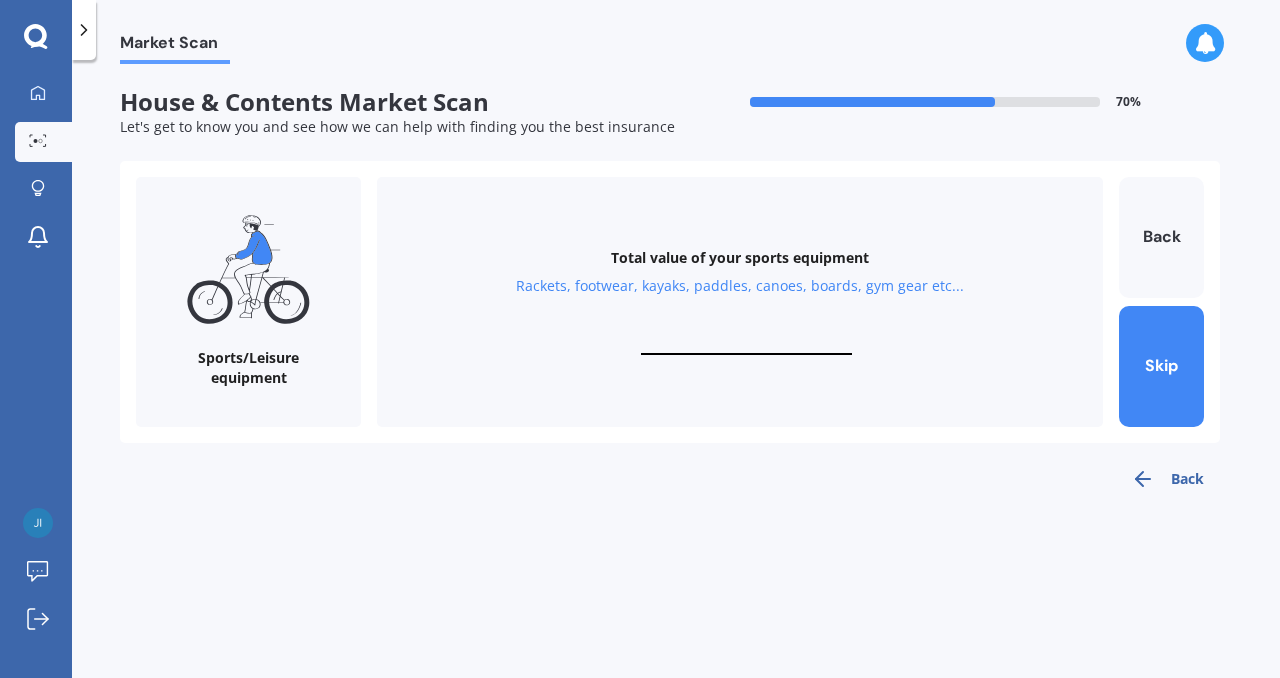 click at bounding box center [746, 345] 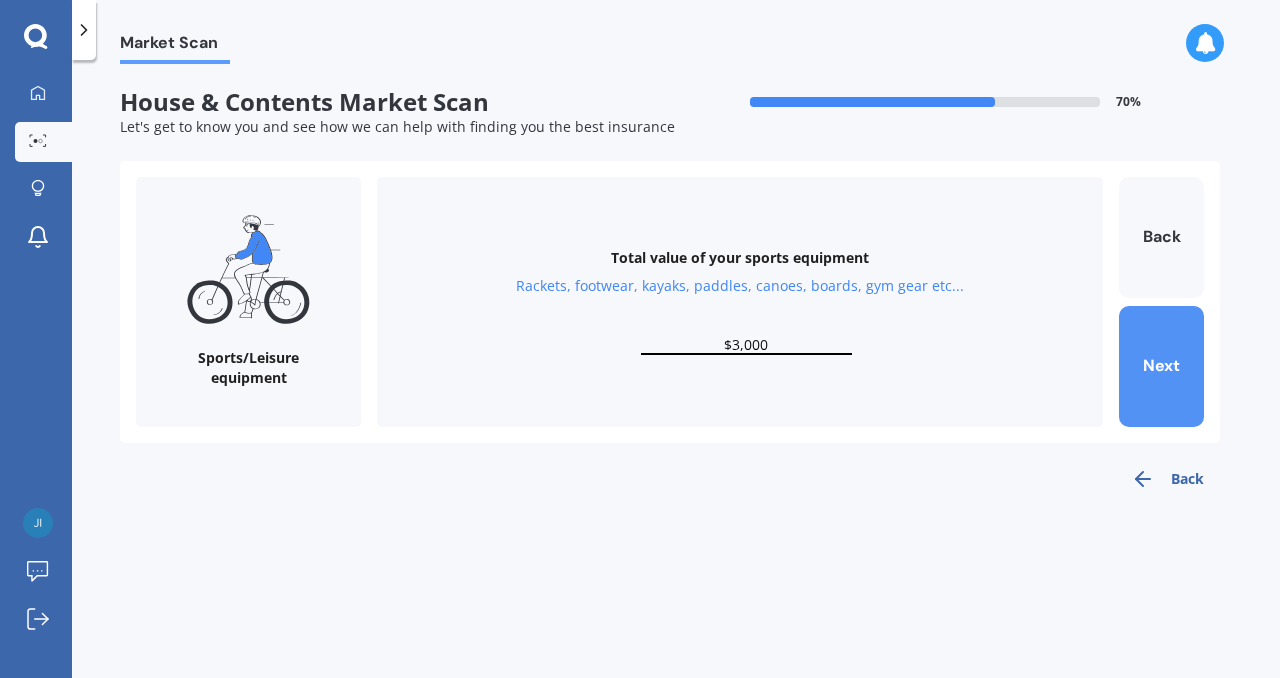 type on "$3,000" 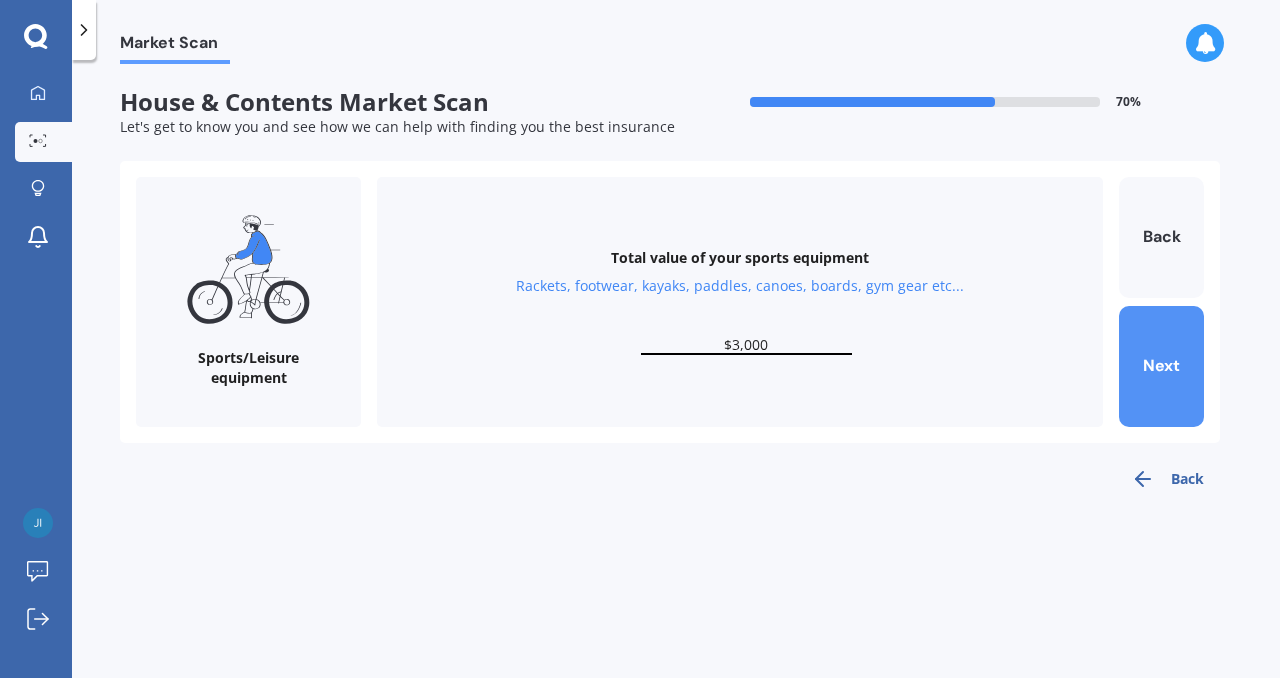 click on "Next" at bounding box center [1161, 366] 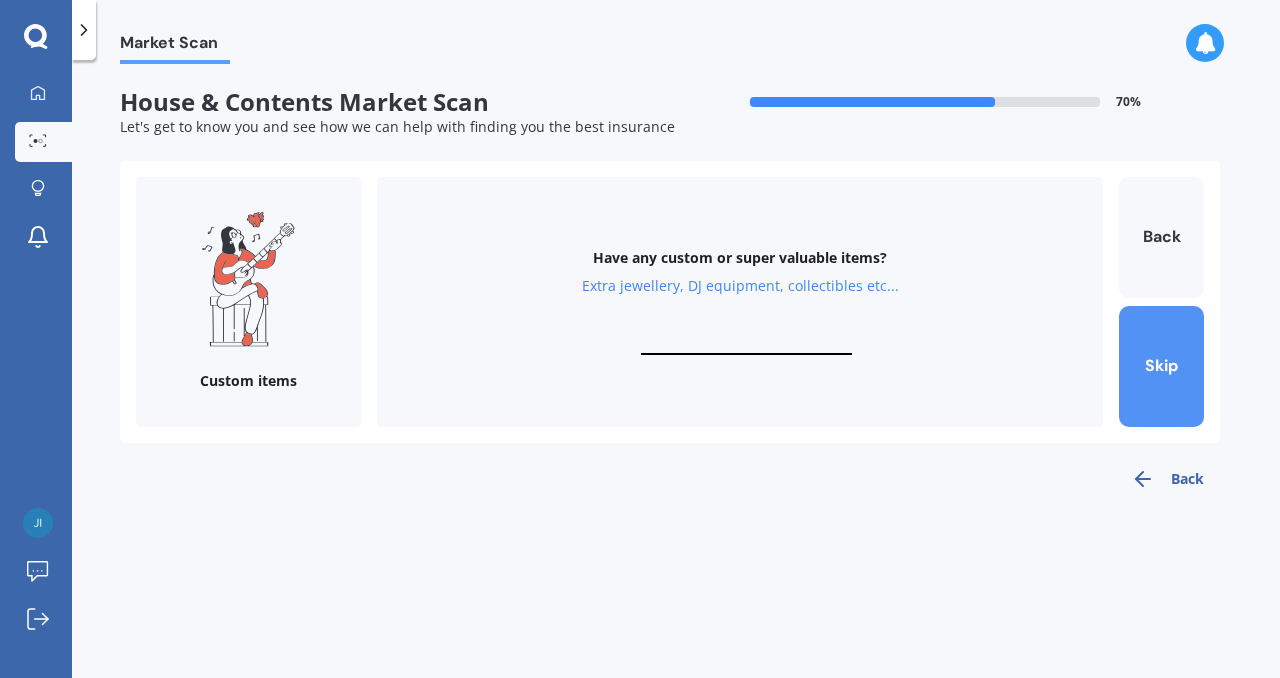 click on "Skip" at bounding box center [1161, 366] 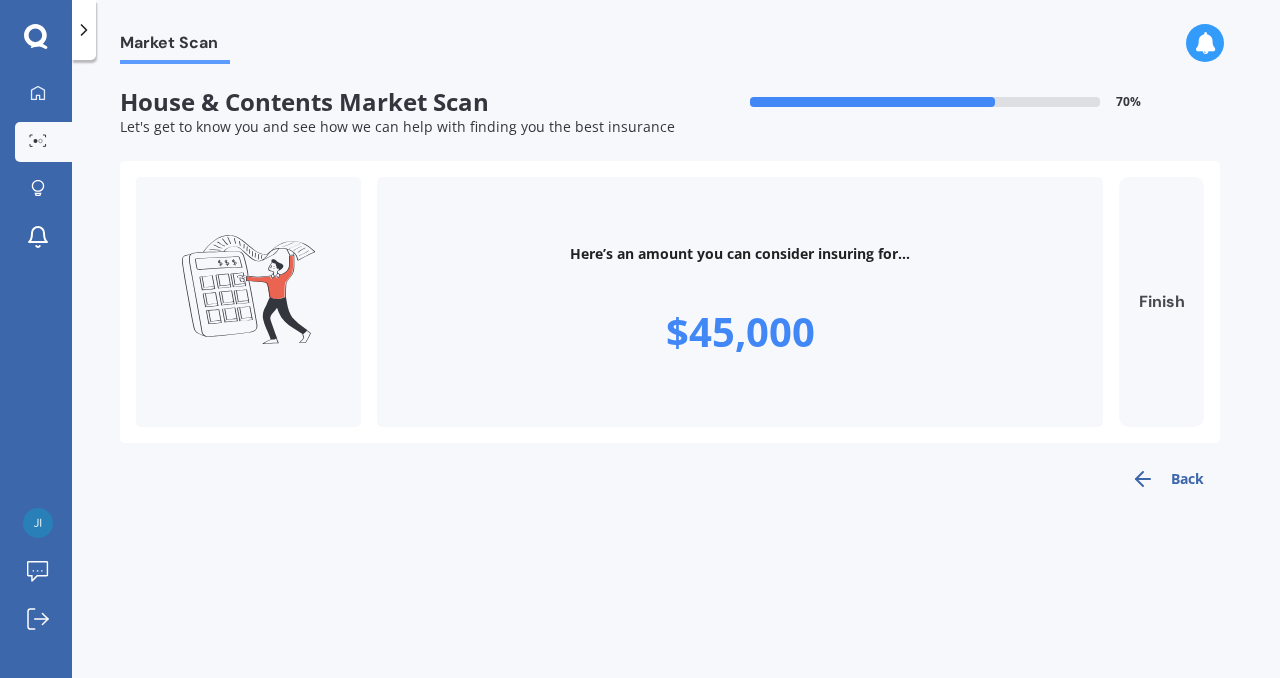 click on "Finish" at bounding box center [1161, 302] 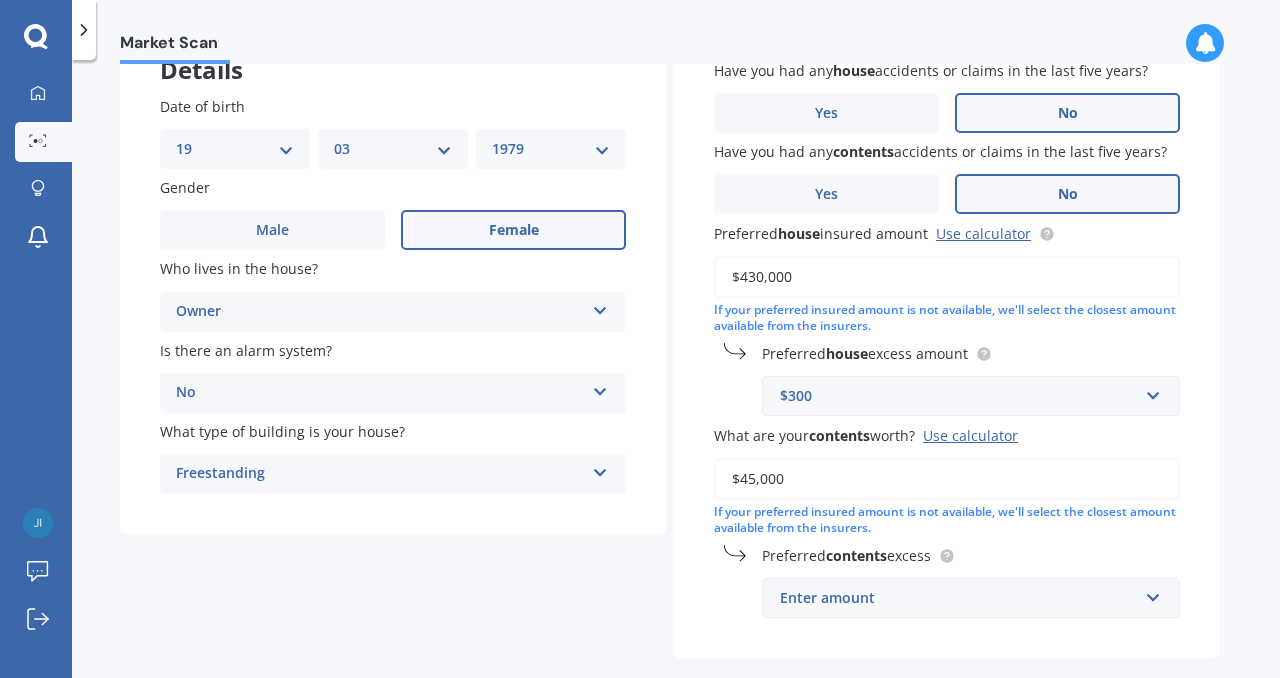 scroll, scrollTop: 156, scrollLeft: 0, axis: vertical 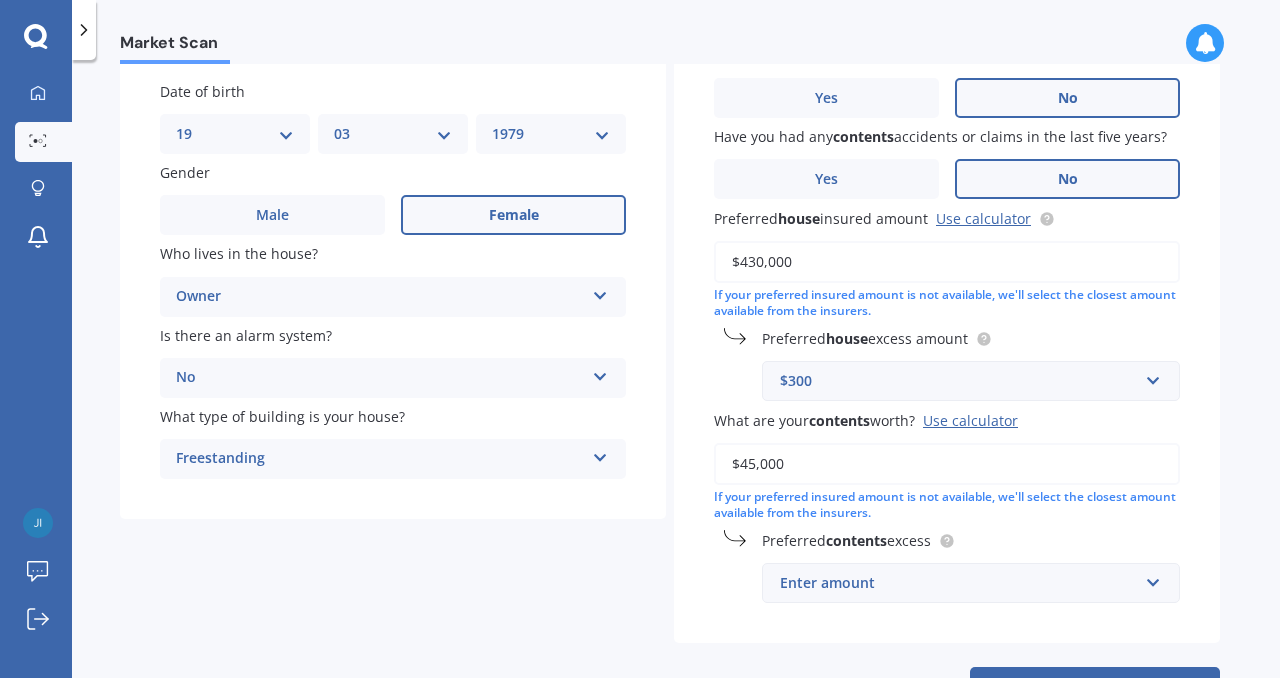 click on "Enter amount" at bounding box center [959, 583] 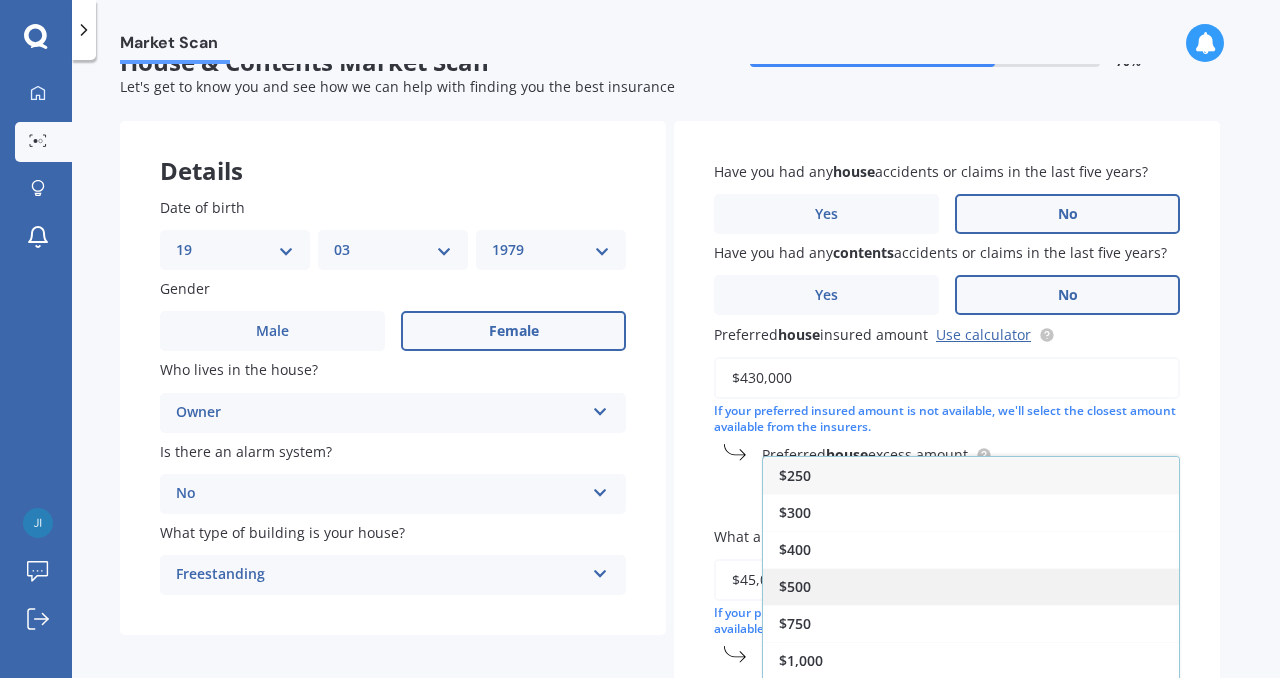 scroll, scrollTop: 44, scrollLeft: 0, axis: vertical 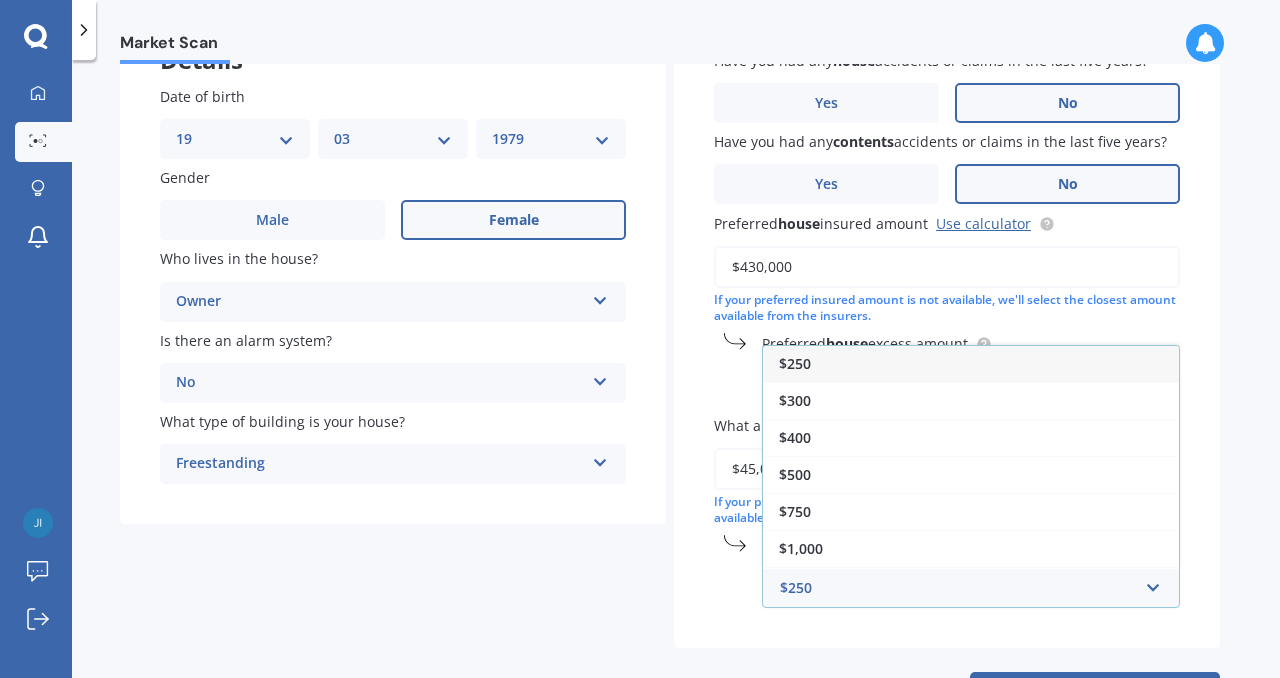 click on "$250" at bounding box center [971, 363] 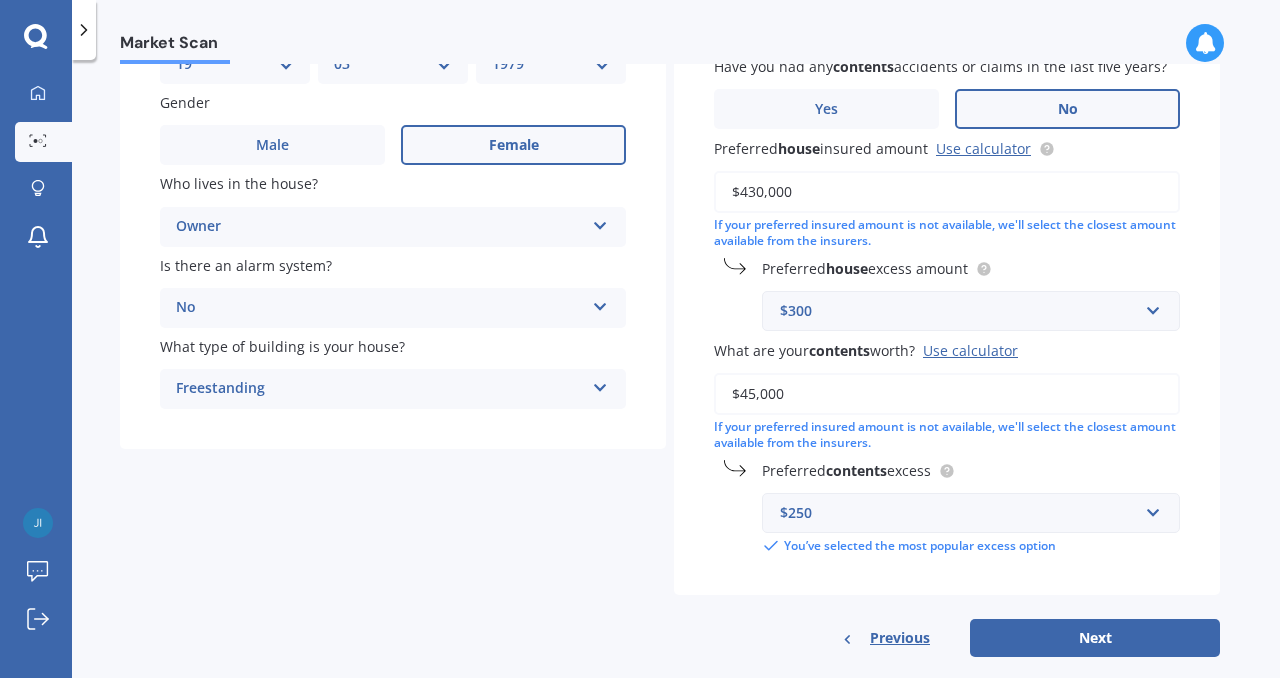 scroll, scrollTop: 260, scrollLeft: 0, axis: vertical 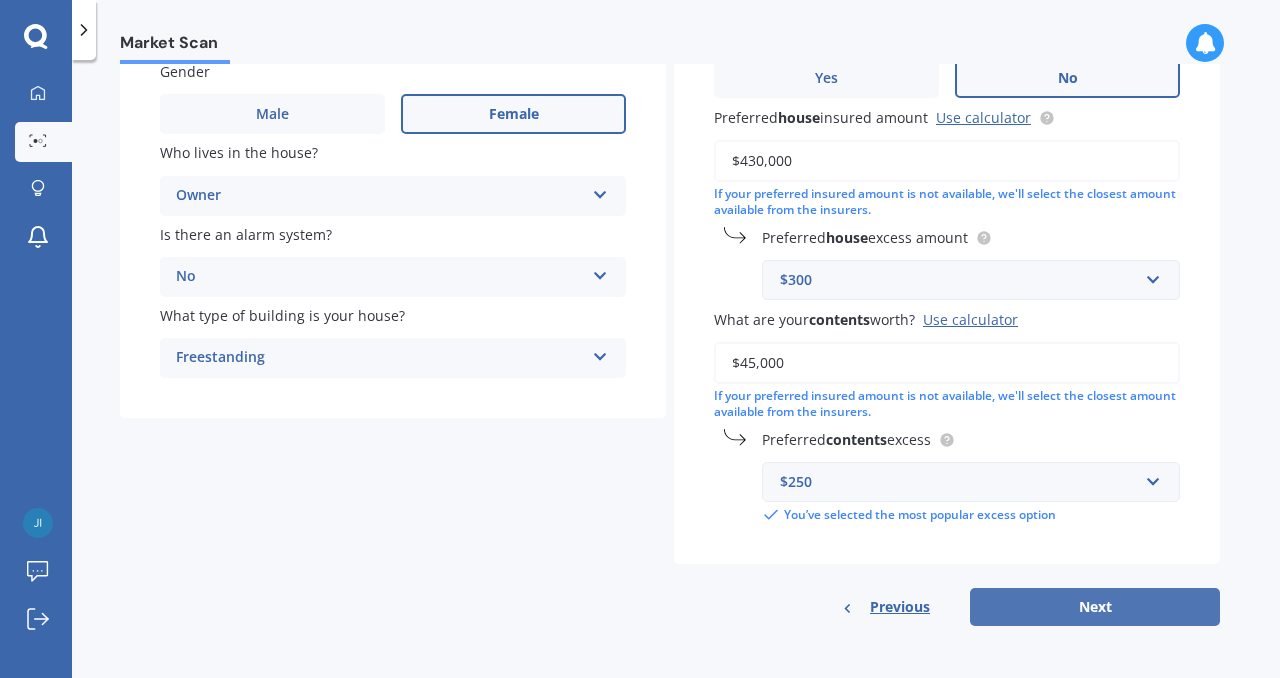 click on "Next" at bounding box center (1095, 607) 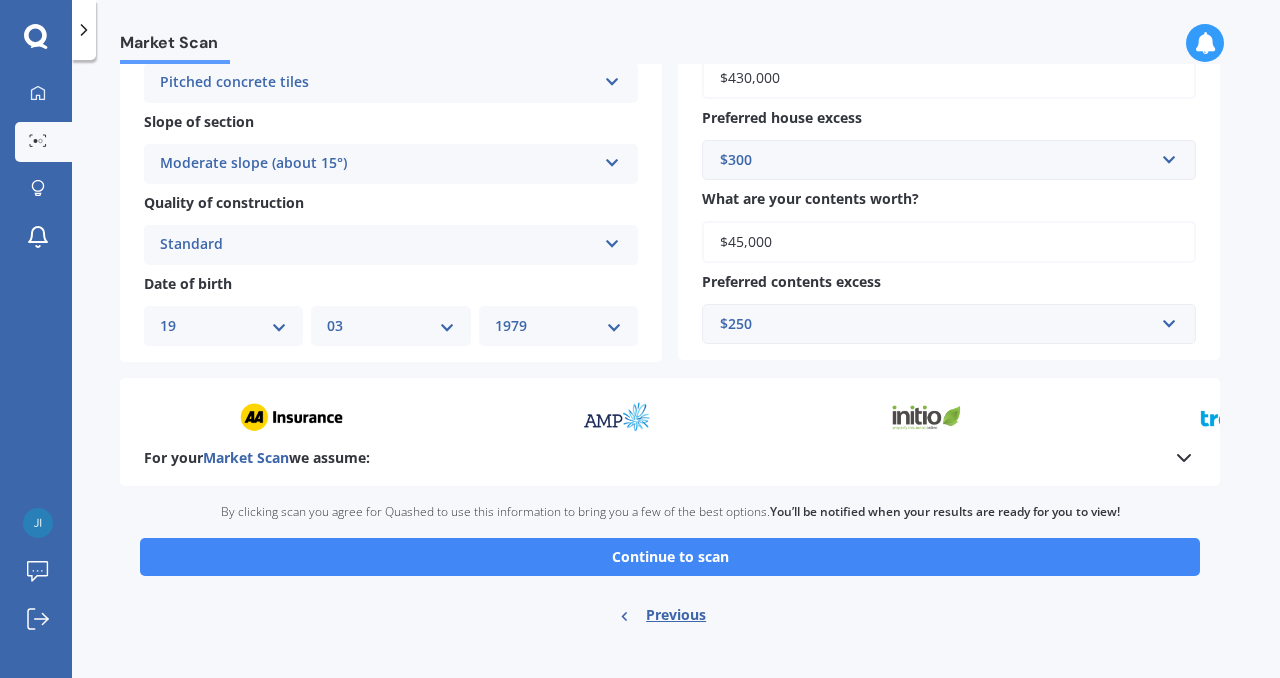 scroll, scrollTop: 665, scrollLeft: 0, axis: vertical 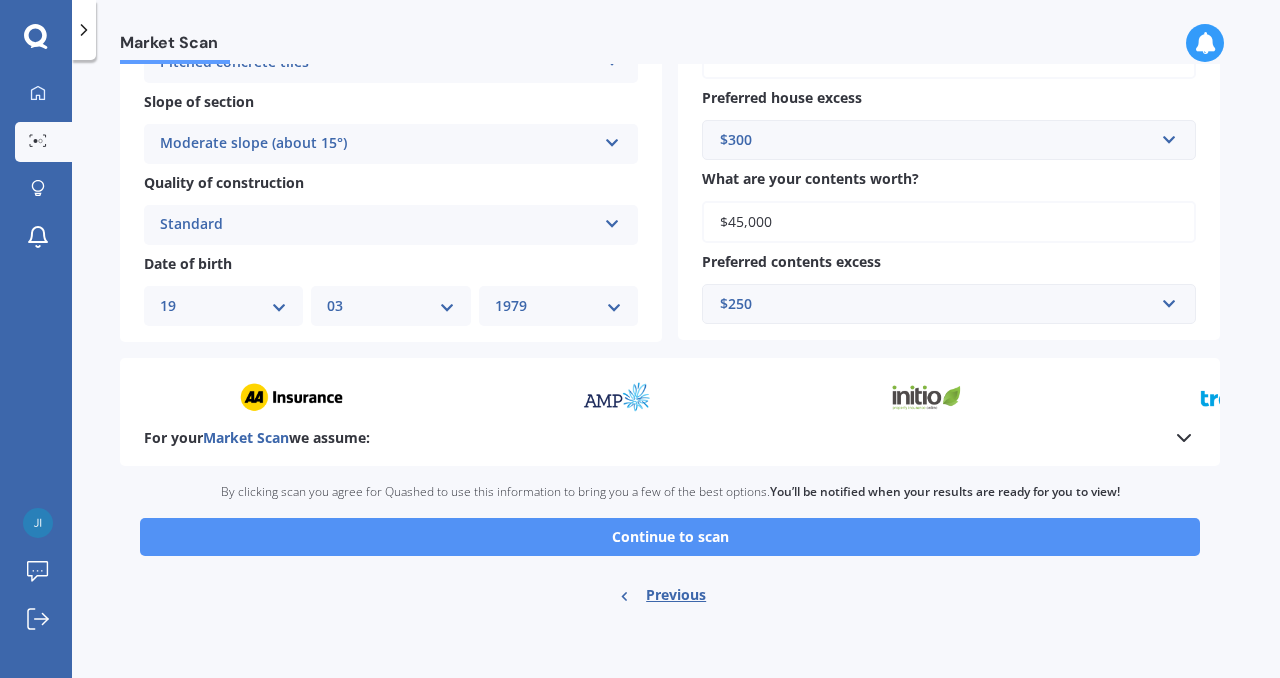 click on "Continue to scan" at bounding box center [670, 537] 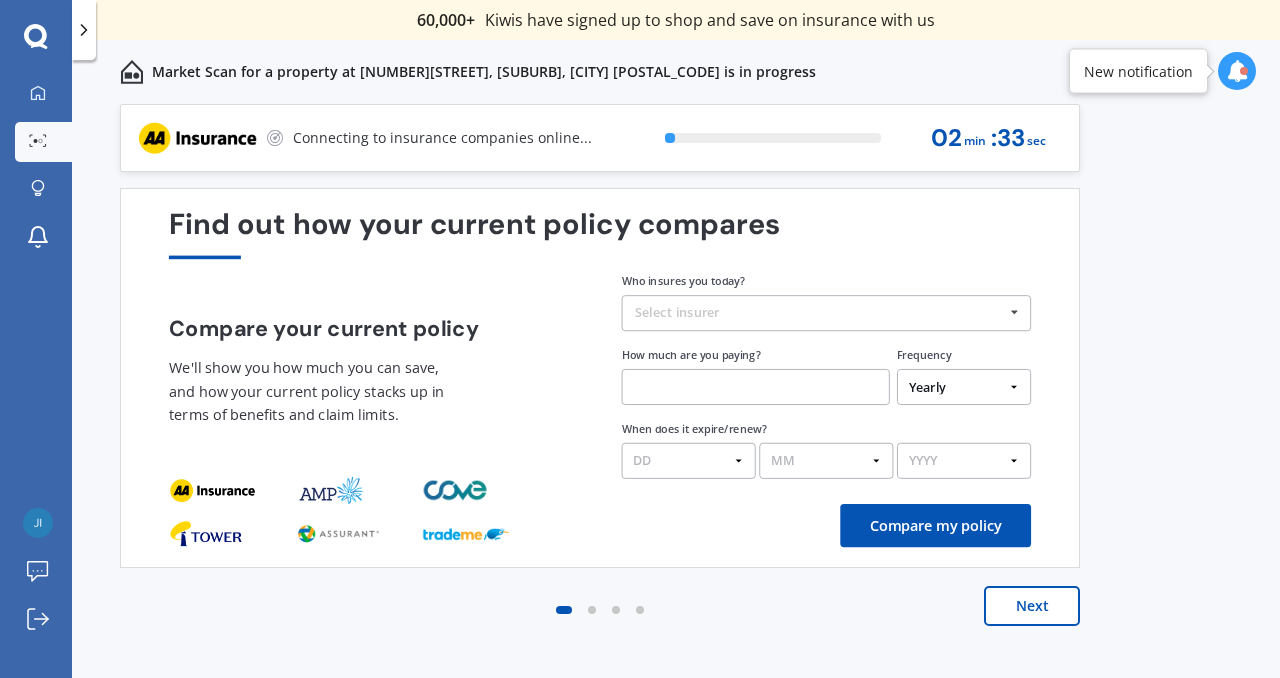 scroll, scrollTop: 0, scrollLeft: 0, axis: both 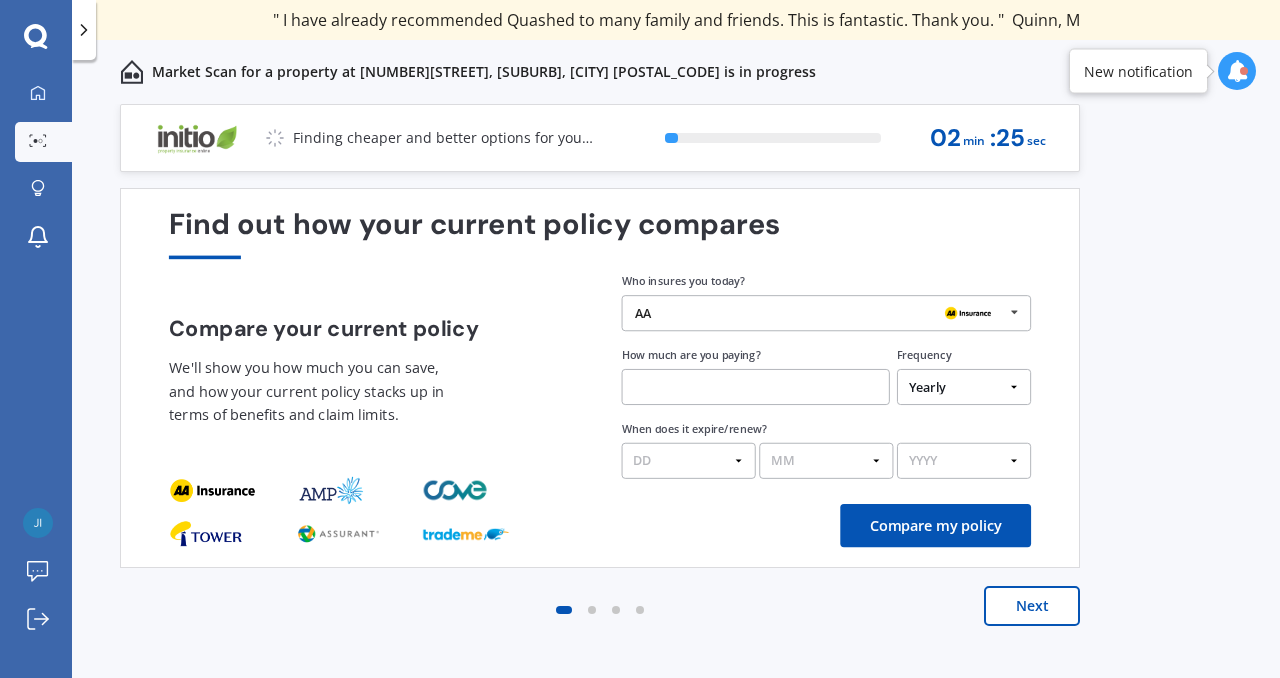 click on "AA" at bounding box center [819, 313] 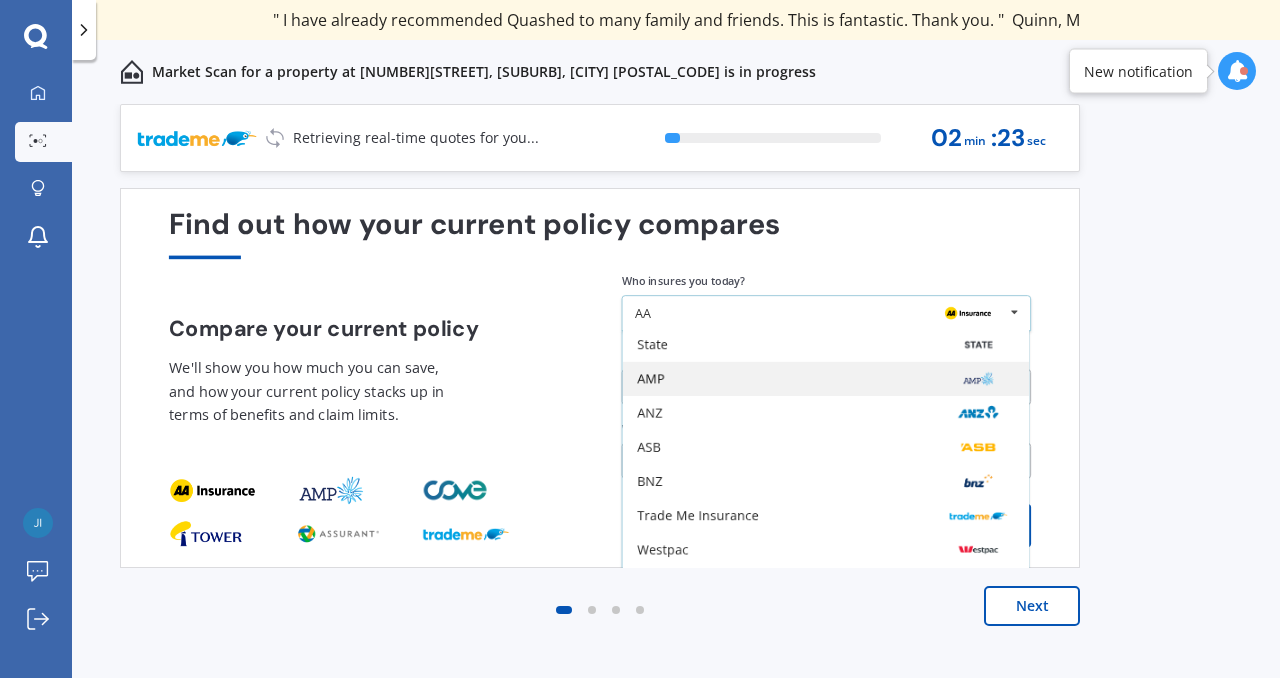 scroll, scrollTop: 131, scrollLeft: 0, axis: vertical 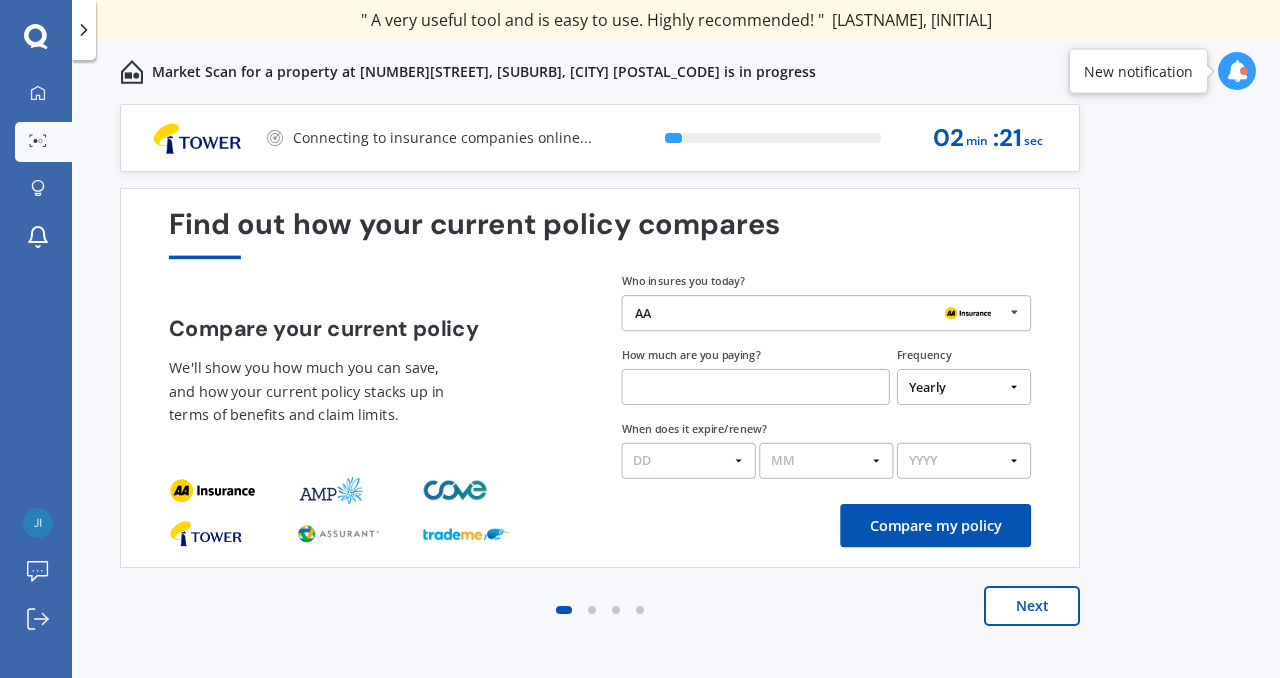 click on "Compare your current policy  We'll show you how much you can save, and how your current policy stacks up in terms of benefits and claim limits." at bounding box center [374, 379] 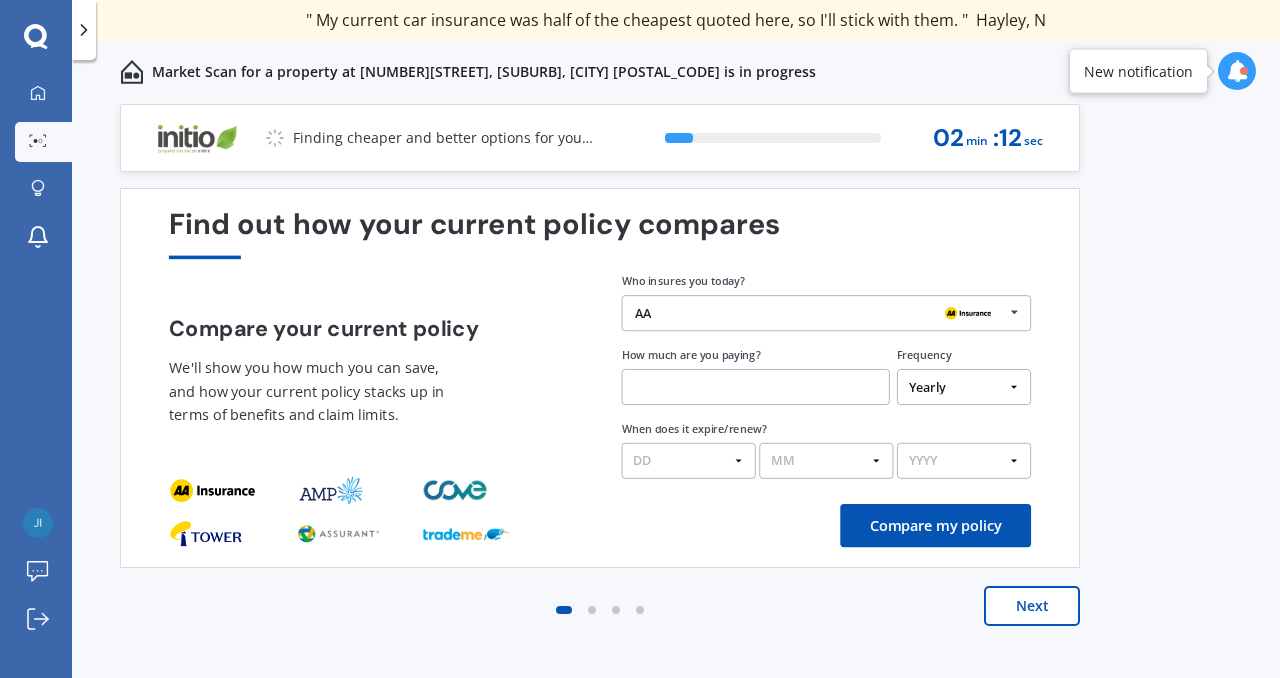click at bounding box center (1237, 71) 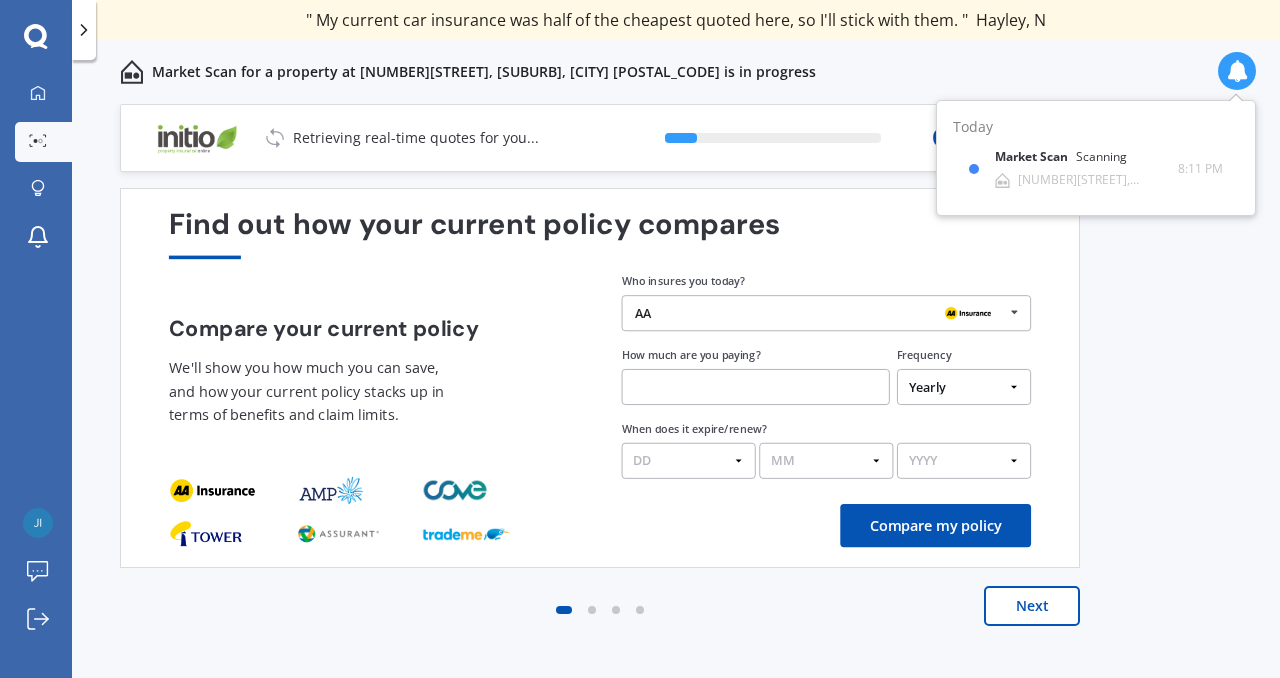 click at bounding box center (1237, 71) 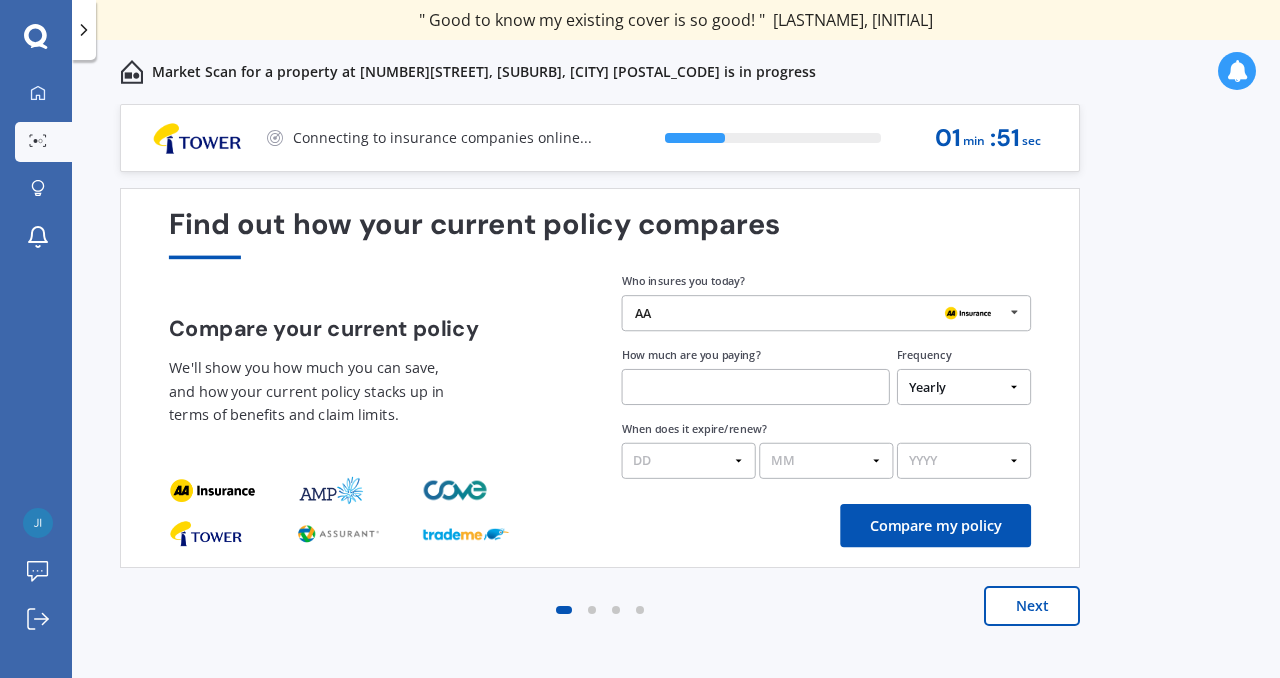 click on "Next" at bounding box center [1032, 606] 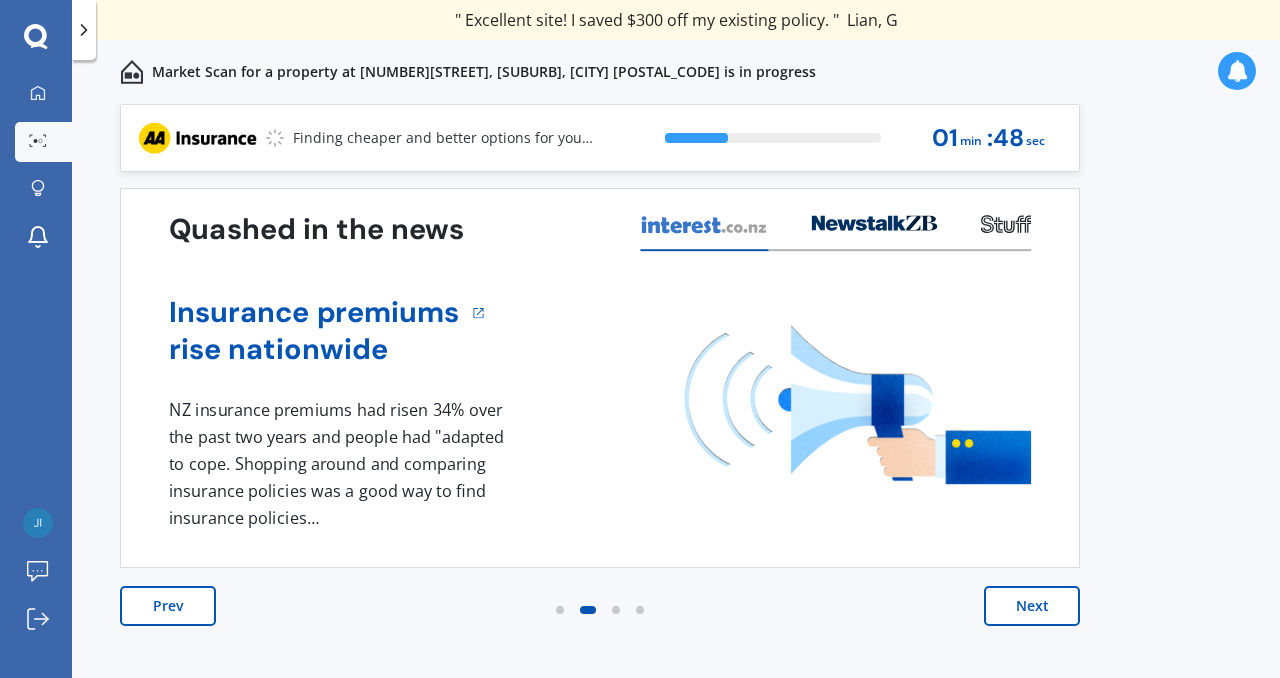 click on "Next" at bounding box center (1032, 606) 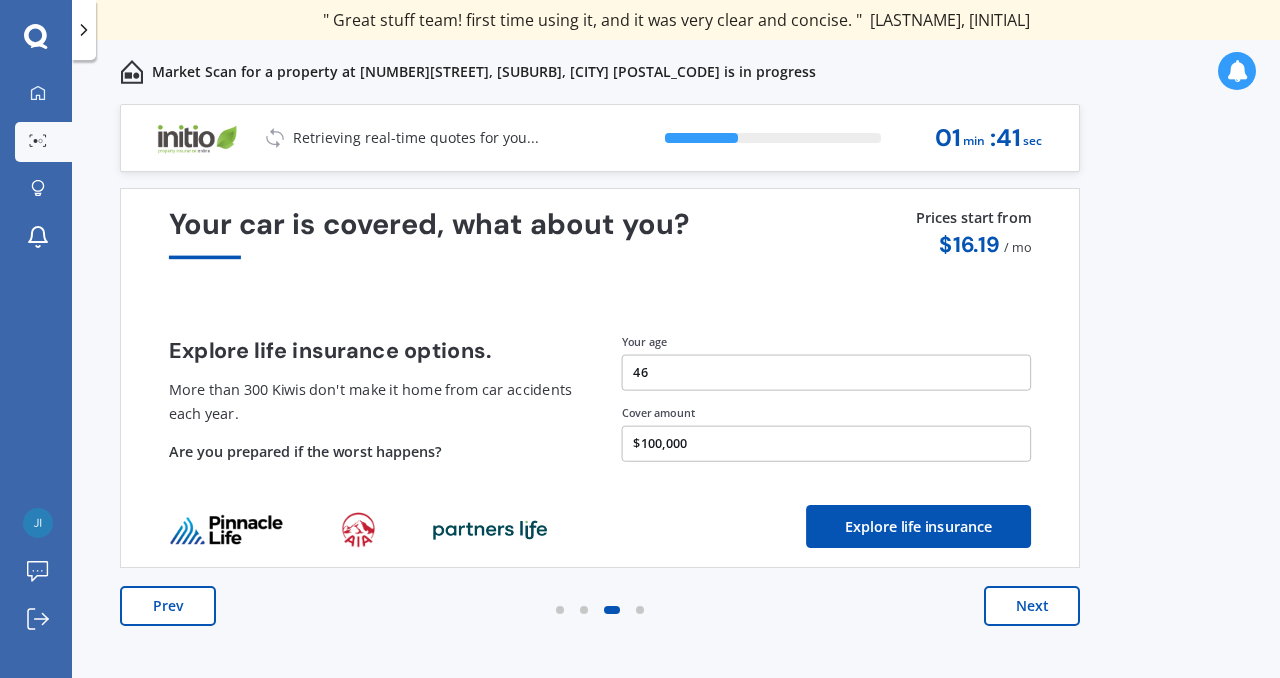 click on "Next" at bounding box center [1032, 606] 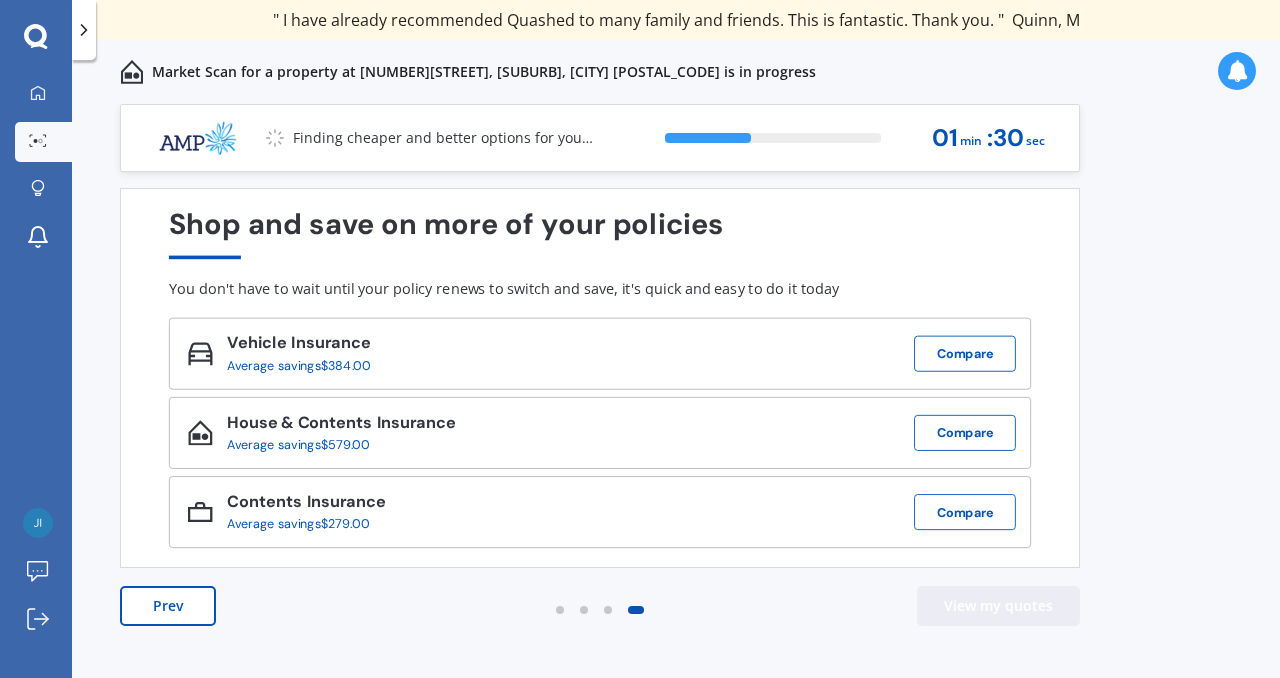 click on "View my quotes" at bounding box center (998, 606) 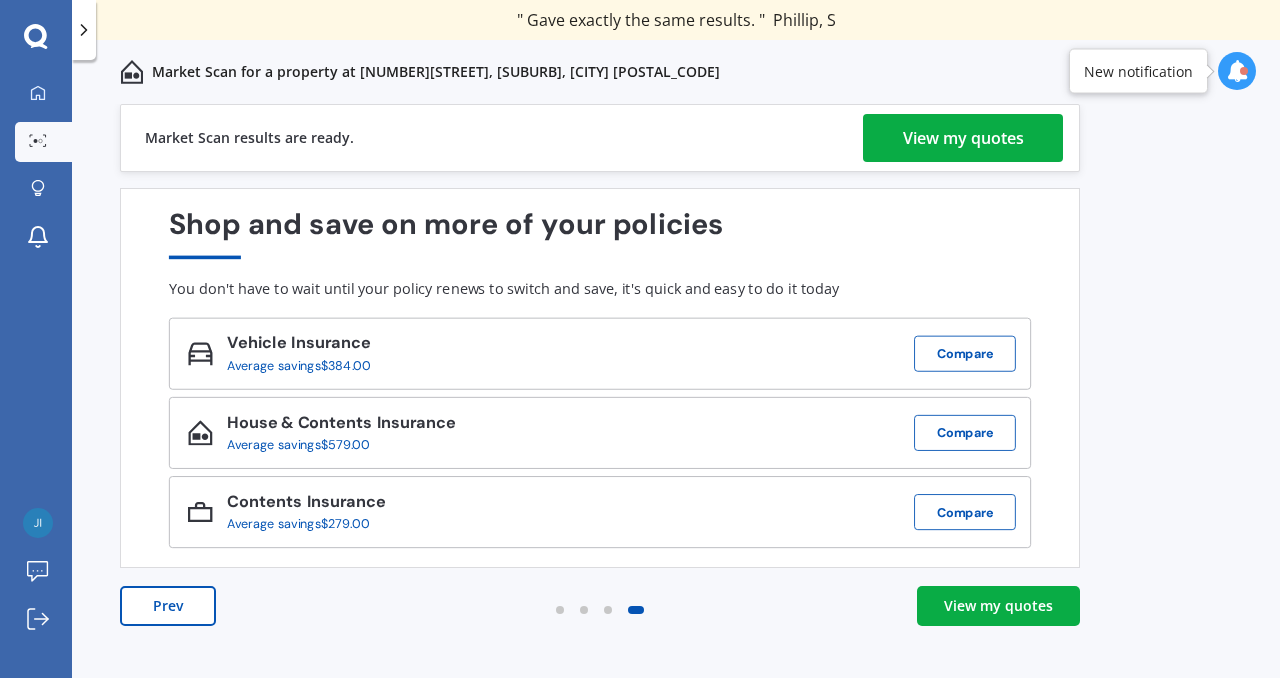 click on "View my quotes" at bounding box center [998, 606] 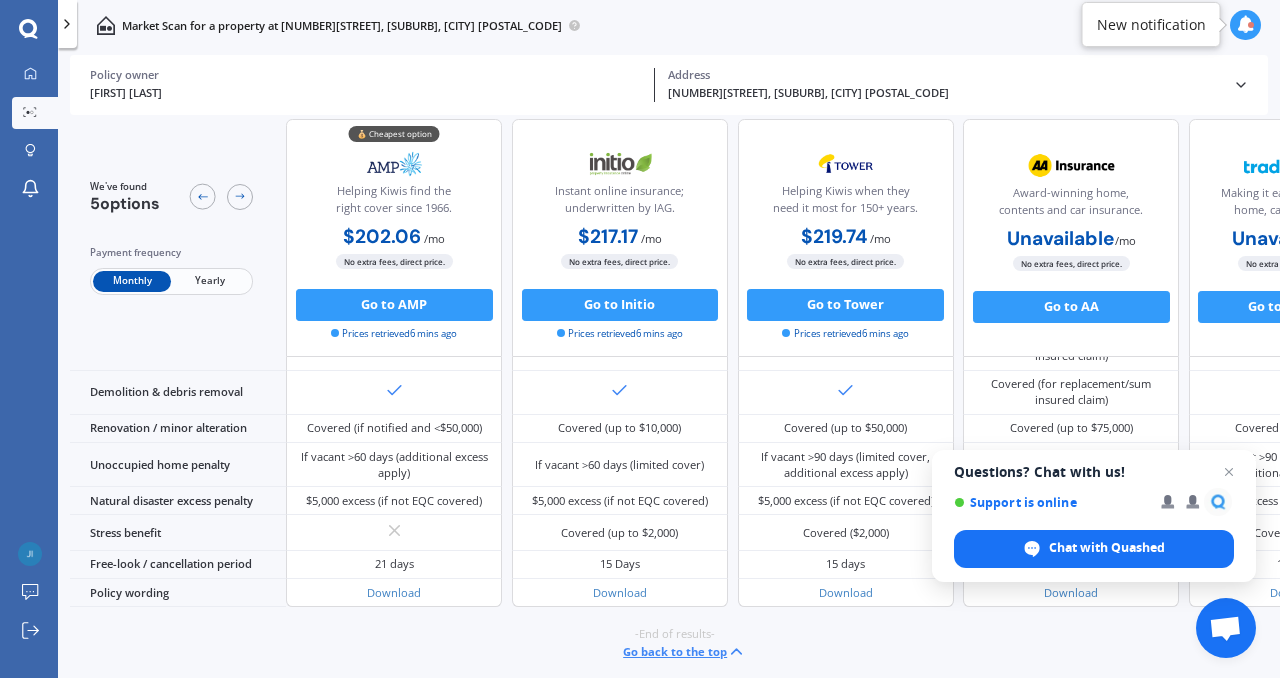 scroll, scrollTop: 0, scrollLeft: 0, axis: both 